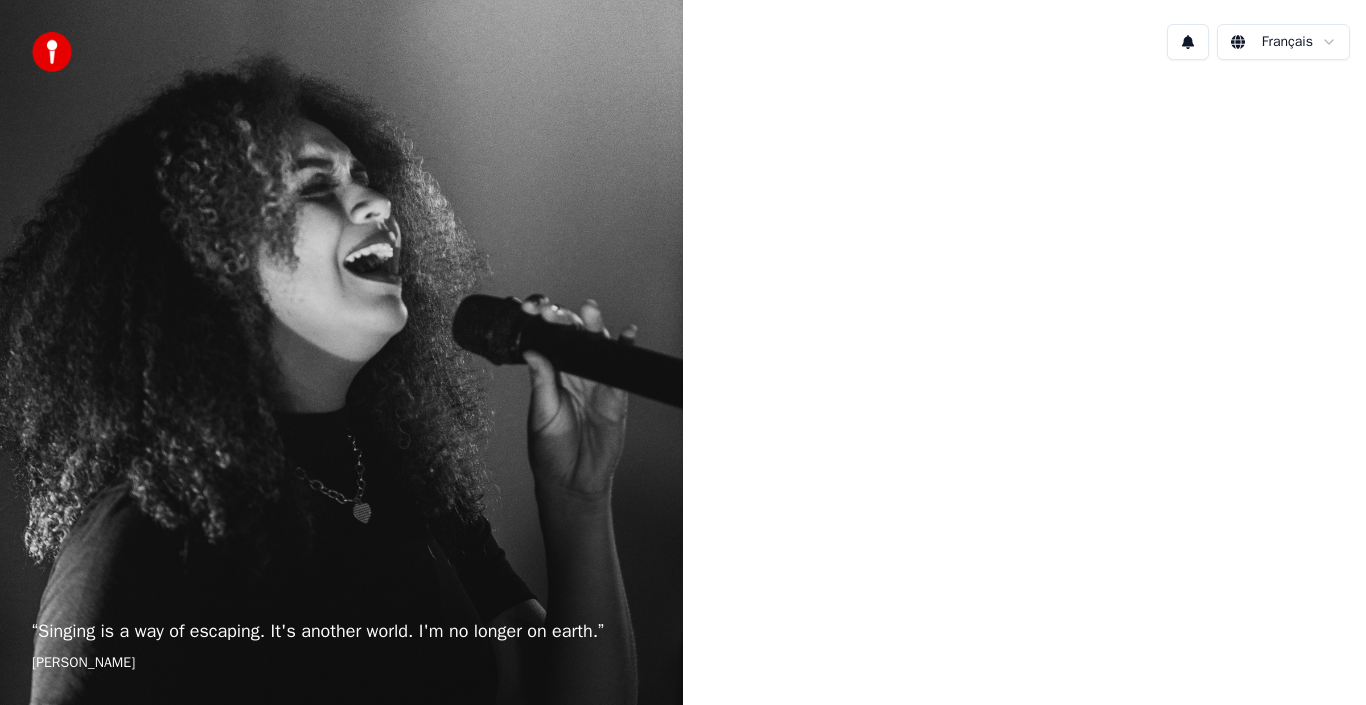 scroll, scrollTop: 0, scrollLeft: 0, axis: both 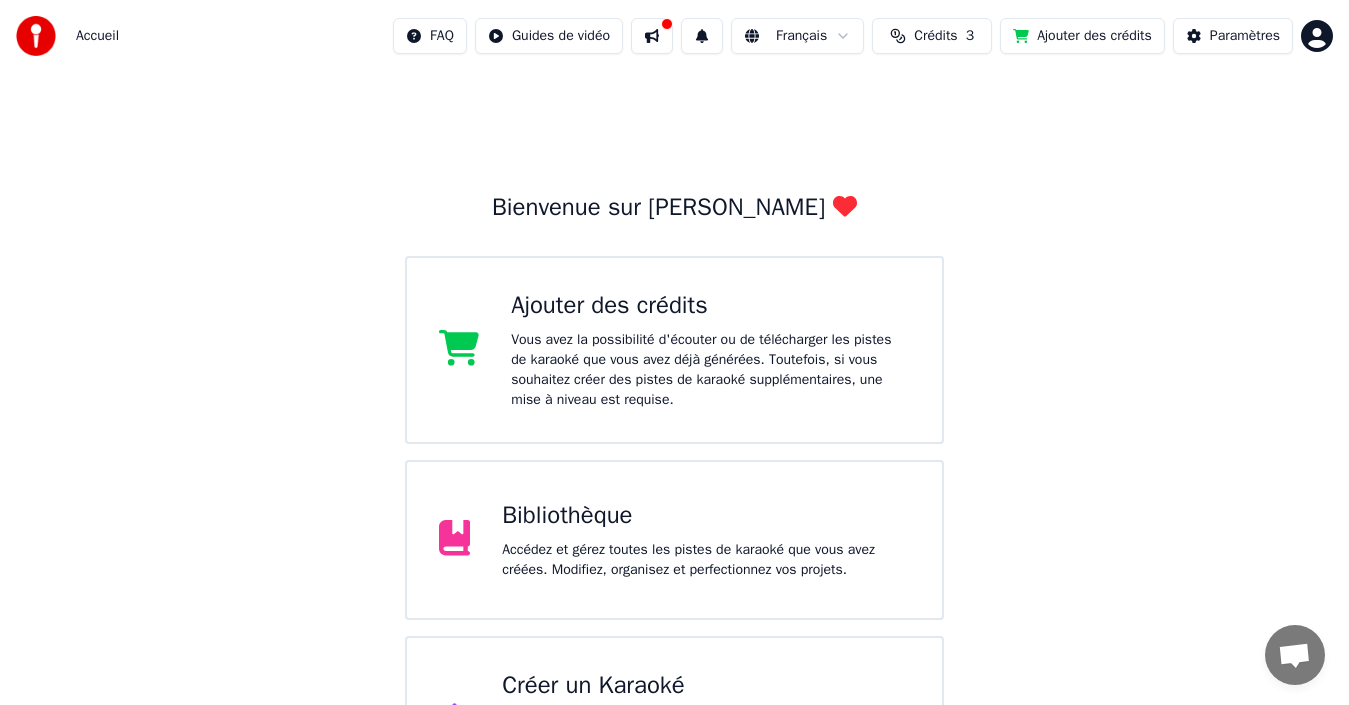 click on "Accédez et gérez toutes les pistes de karaoké que vous avez créées. Modifiez, organisez et perfectionnez vos projets." at bounding box center [706, 560] 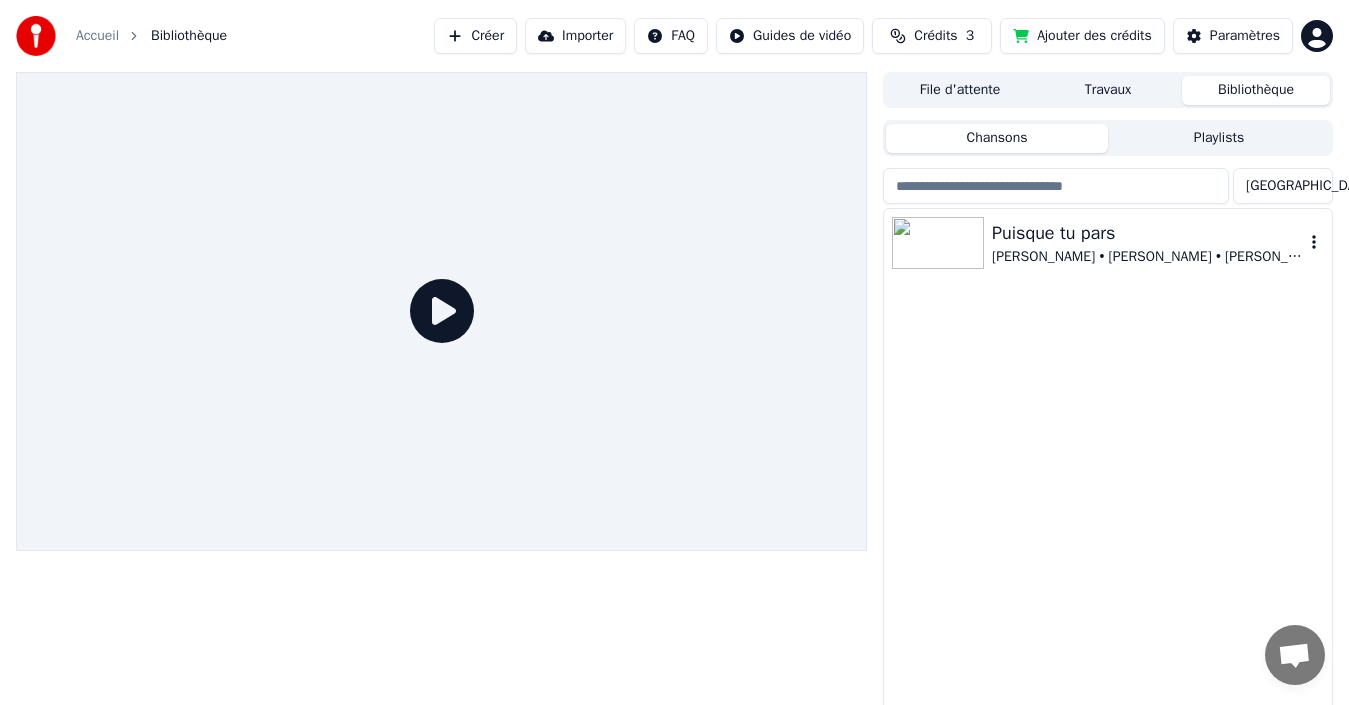 click on "[PERSON_NAME] • [PERSON_NAME] • [PERSON_NAME]" at bounding box center [1148, 257] 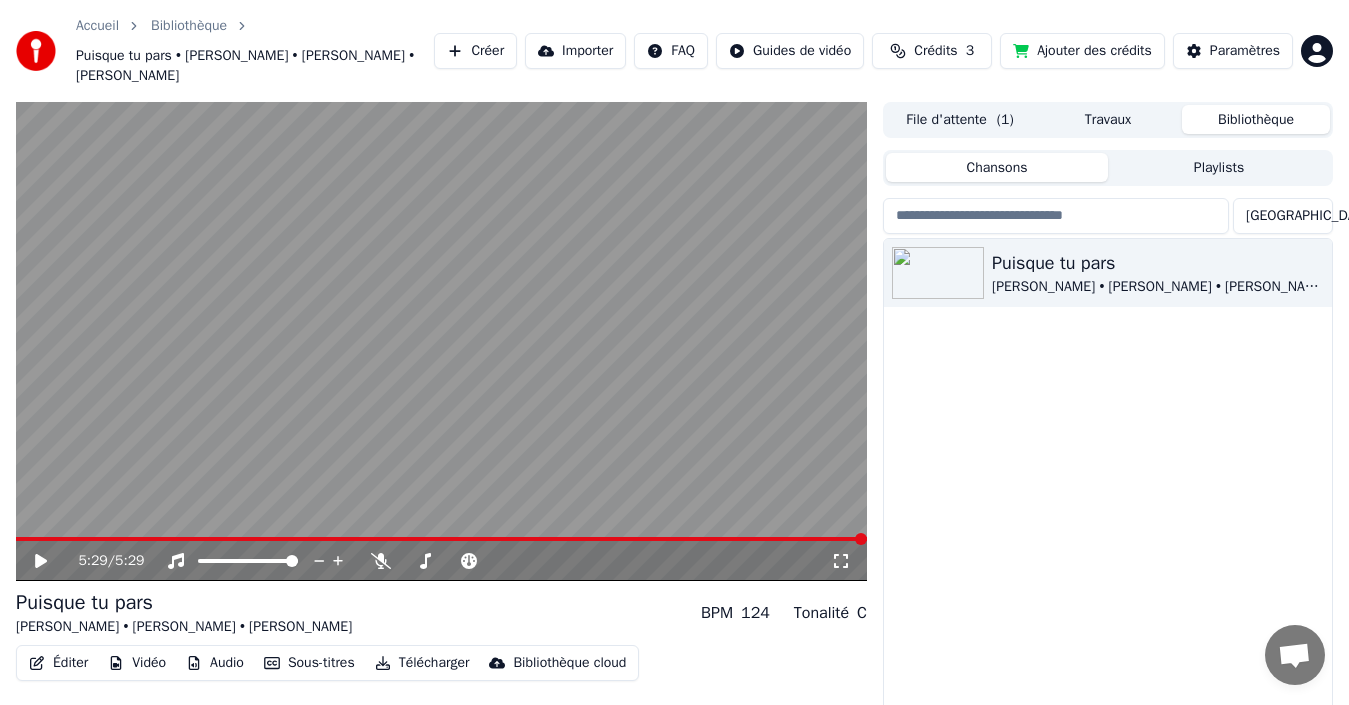 click on "Puisque tu pars [PERSON_NAME] • [PERSON_NAME] • [PERSON_NAME]" at bounding box center [1108, 502] 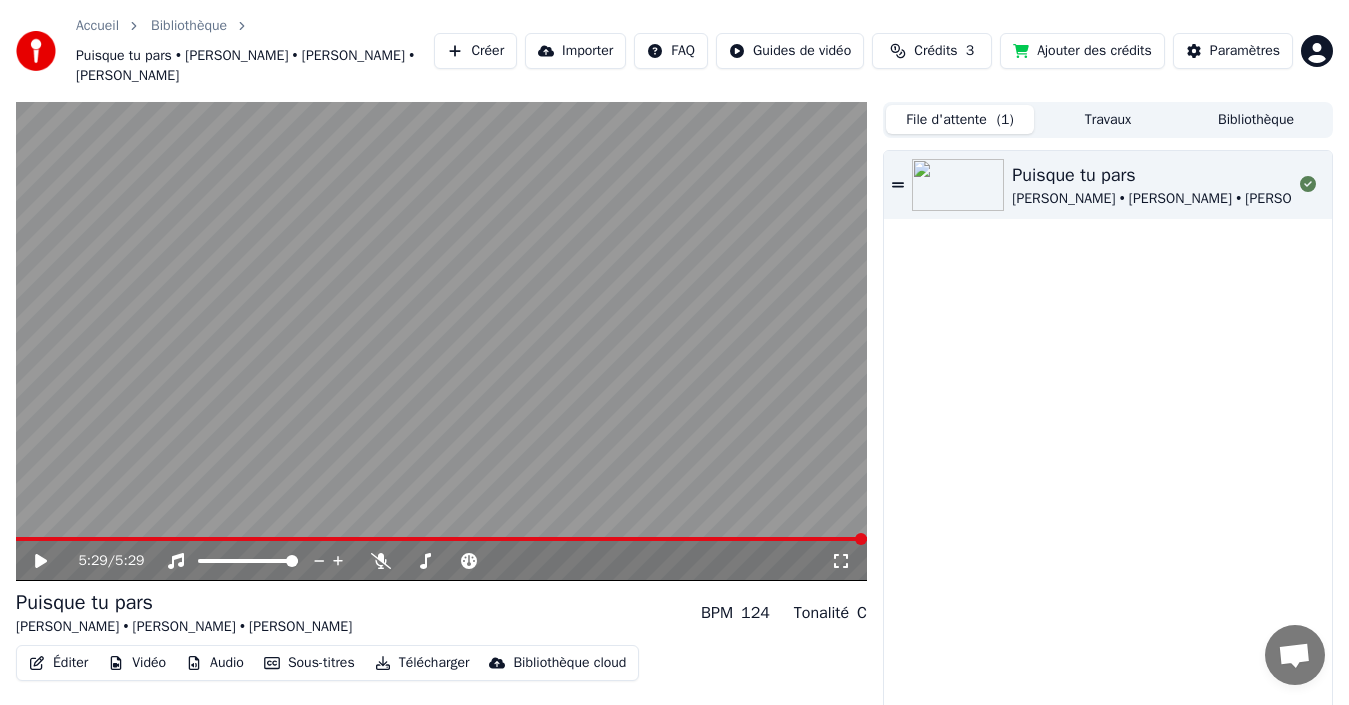 click on "File d'attente ( 1 )" at bounding box center [960, 119] 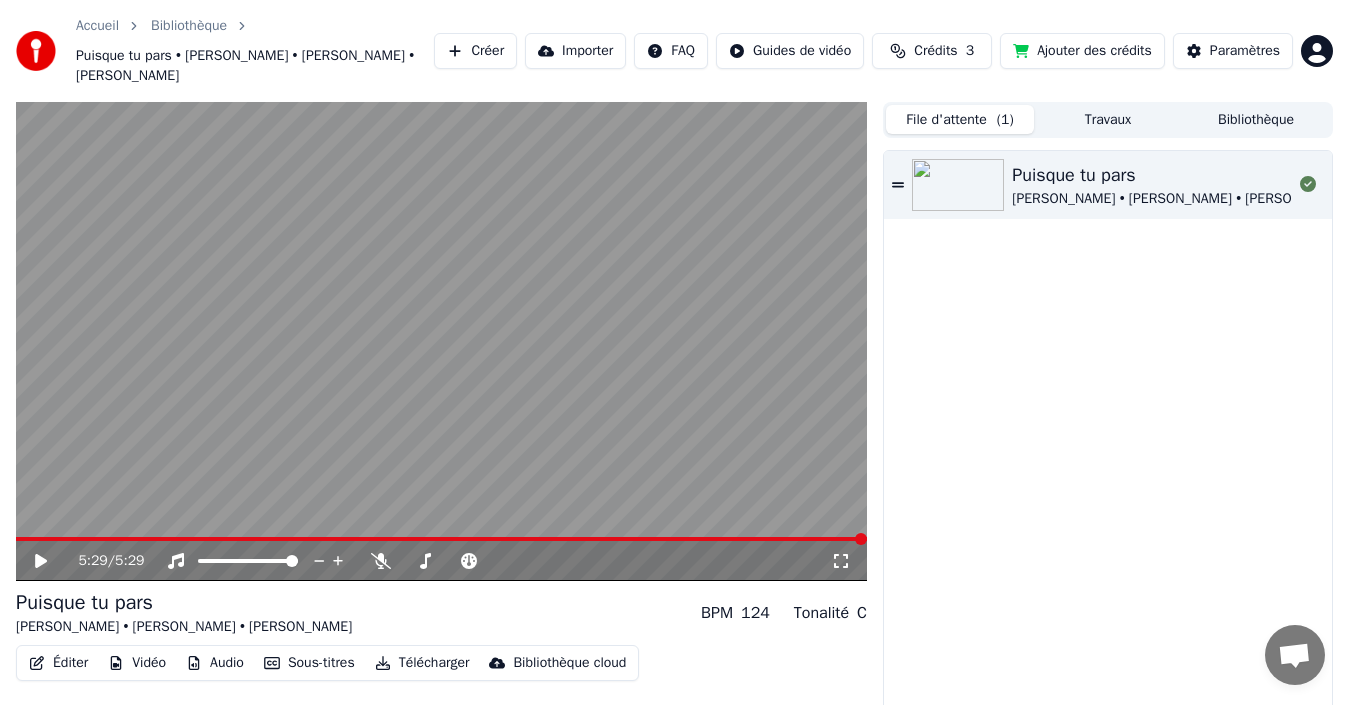 click on "Importer" at bounding box center [575, 51] 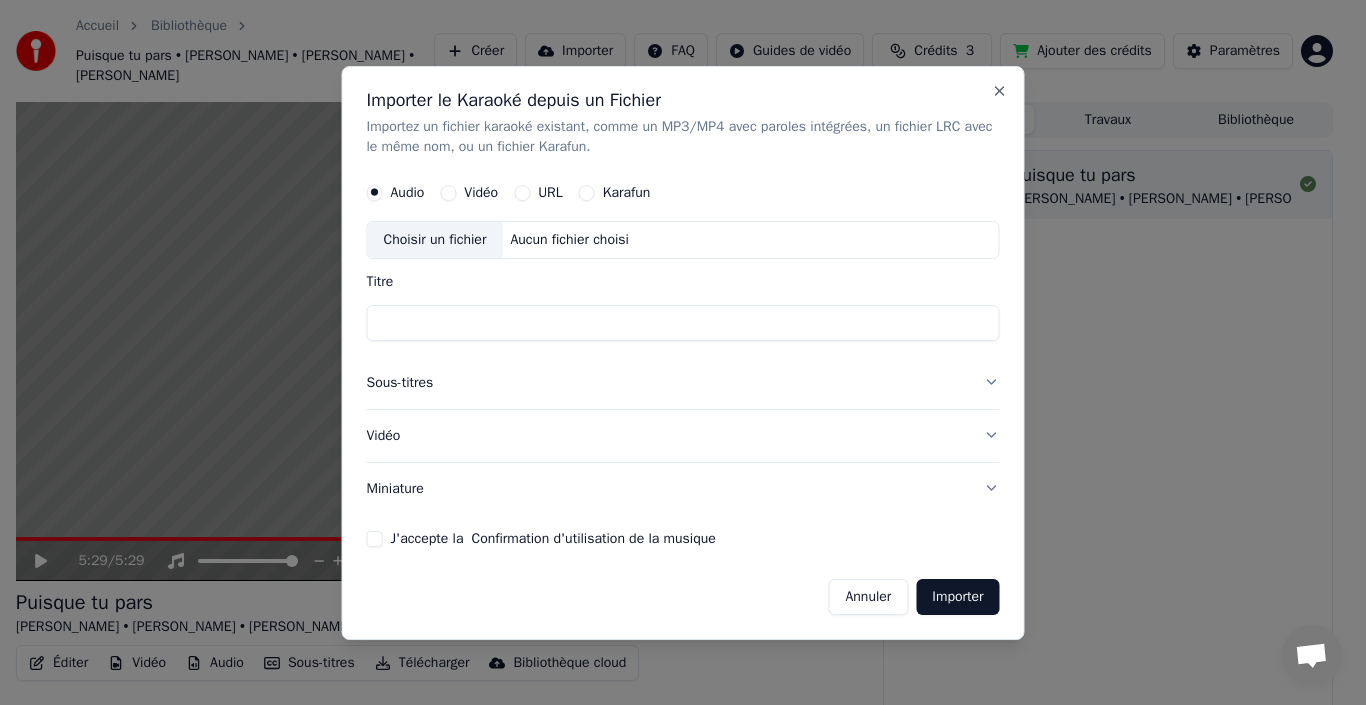 click on "Annuler" at bounding box center [868, 596] 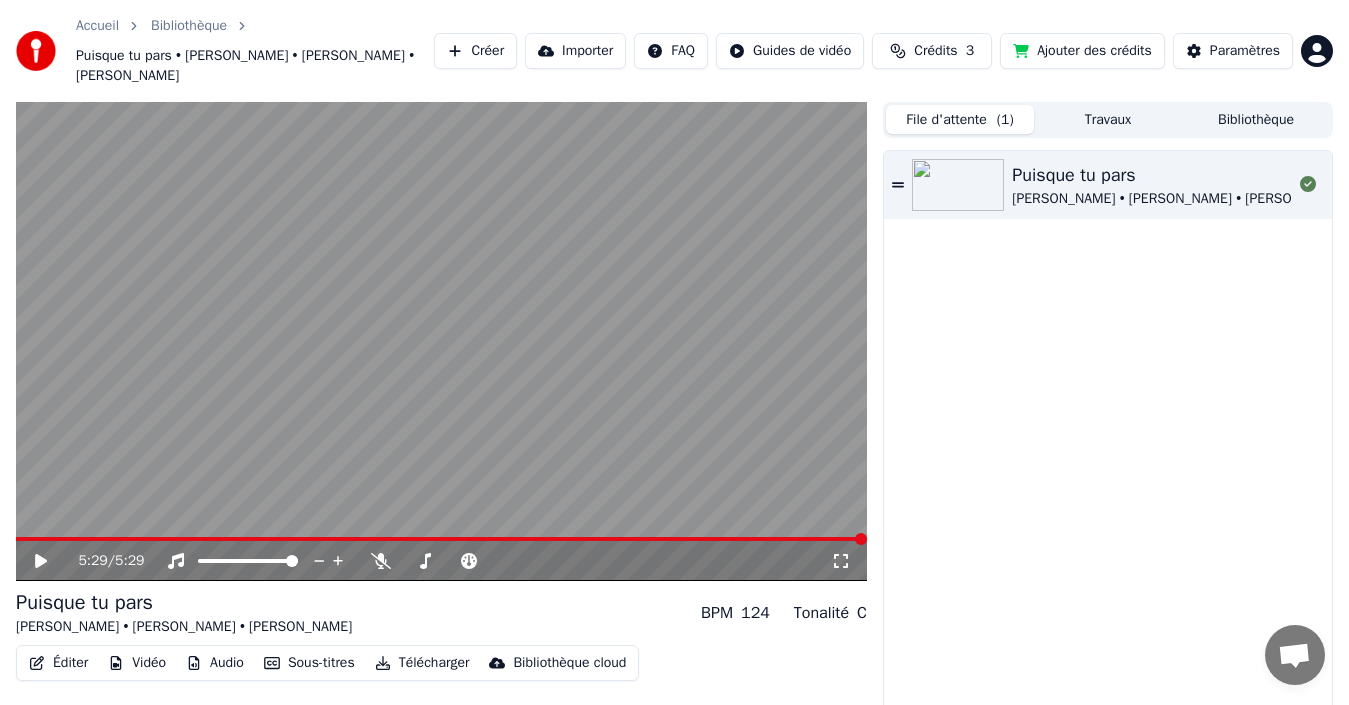 click on "Vidéo" at bounding box center [137, 663] 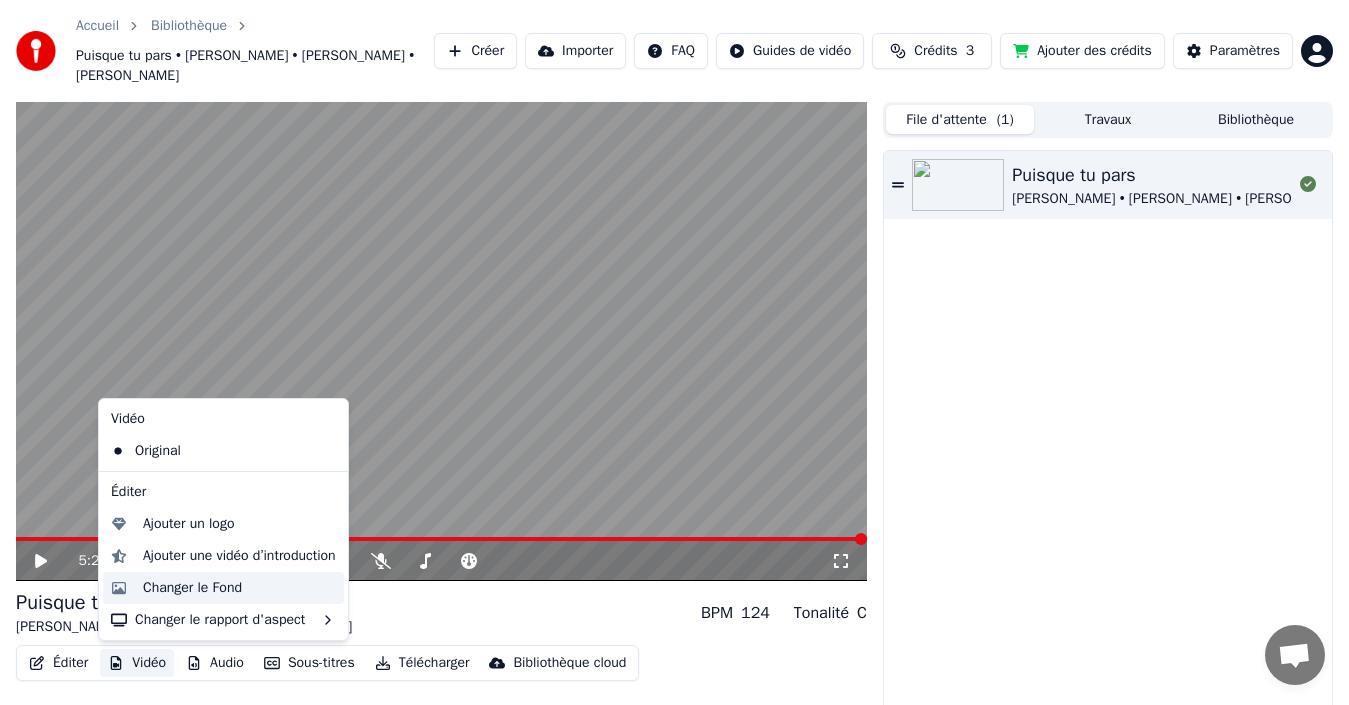 click on "Changer le Fond" at bounding box center (192, 588) 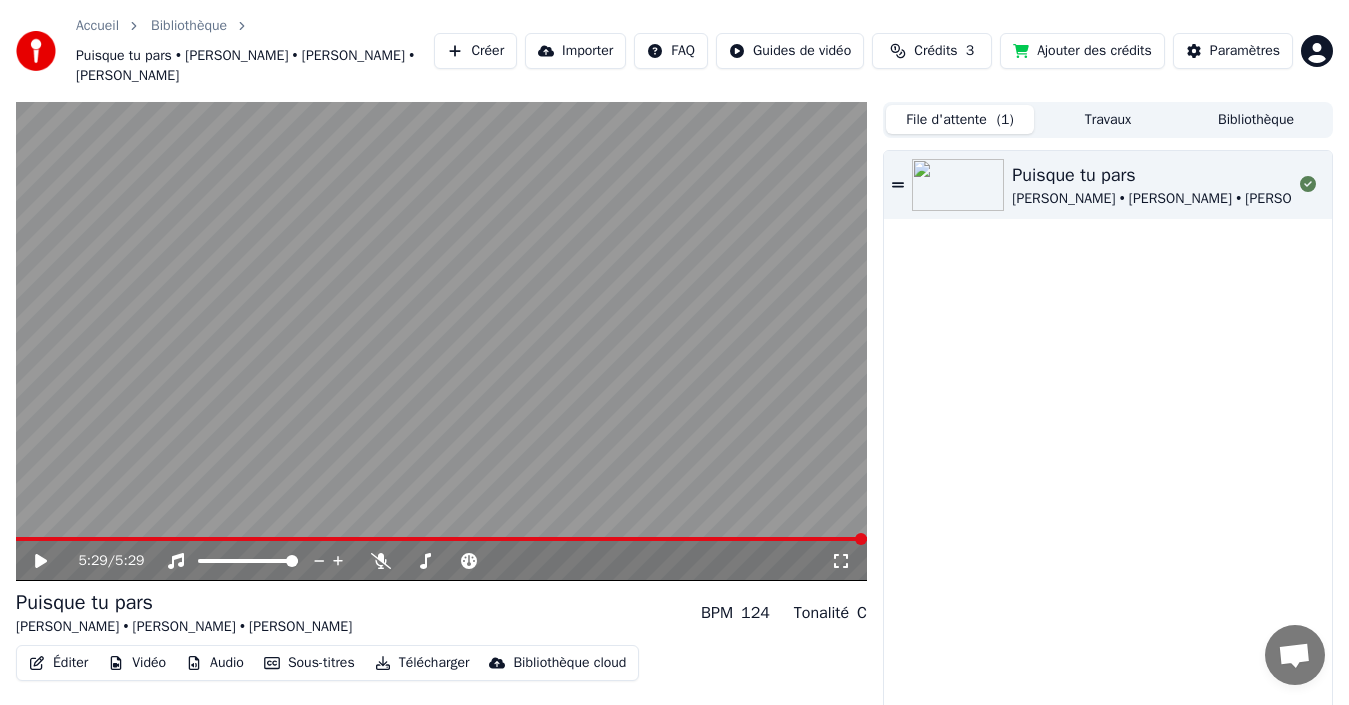 click 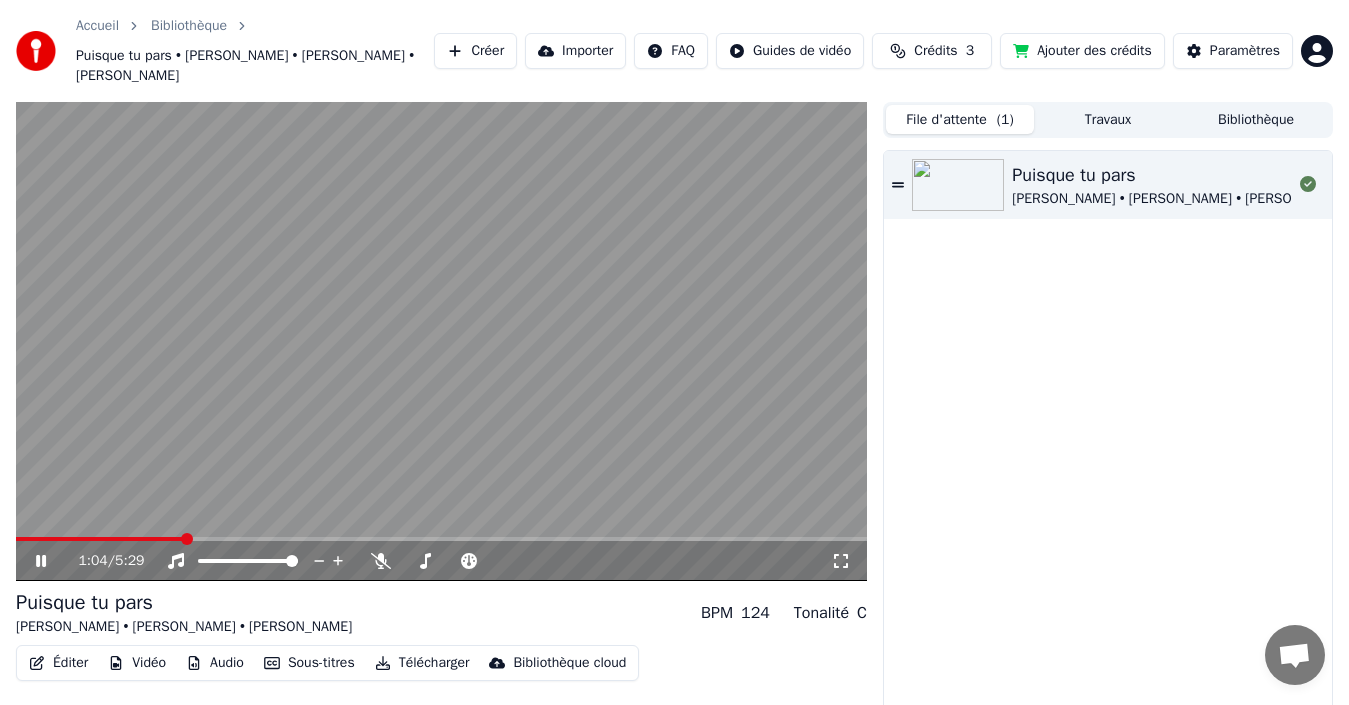 click 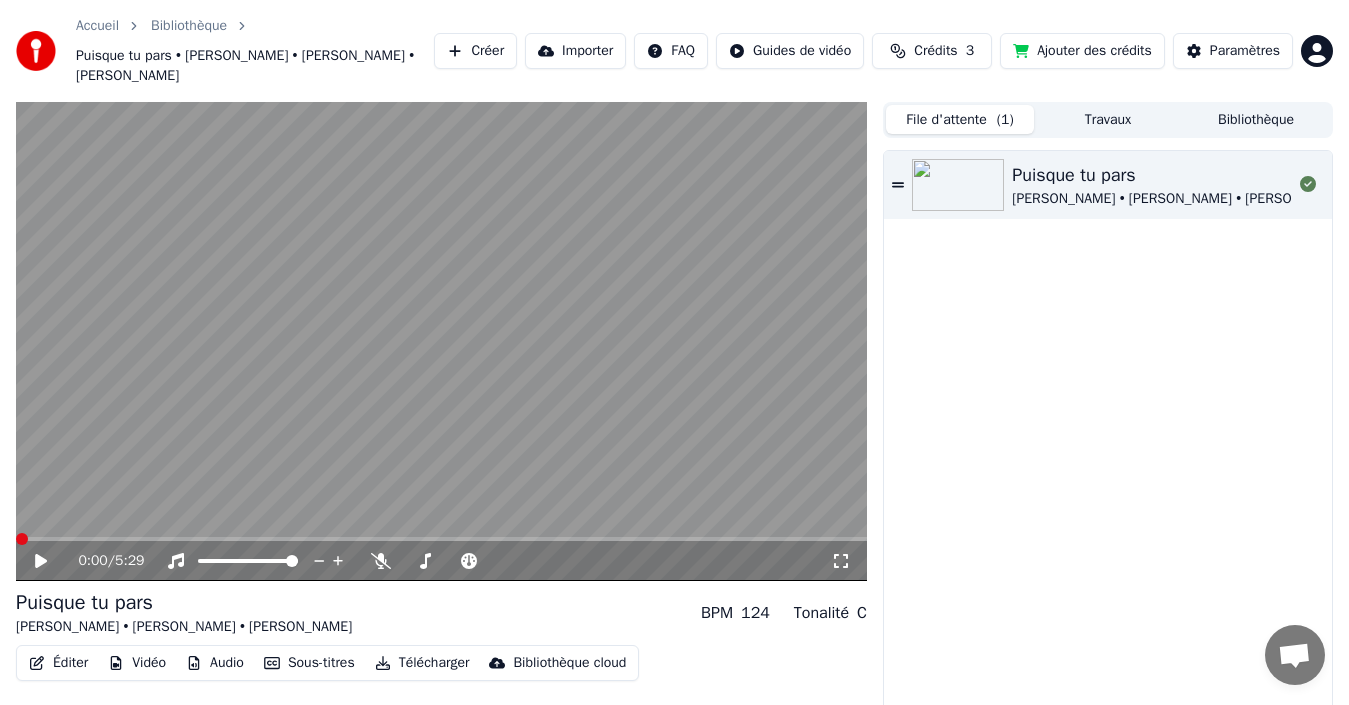 click at bounding box center [22, 539] 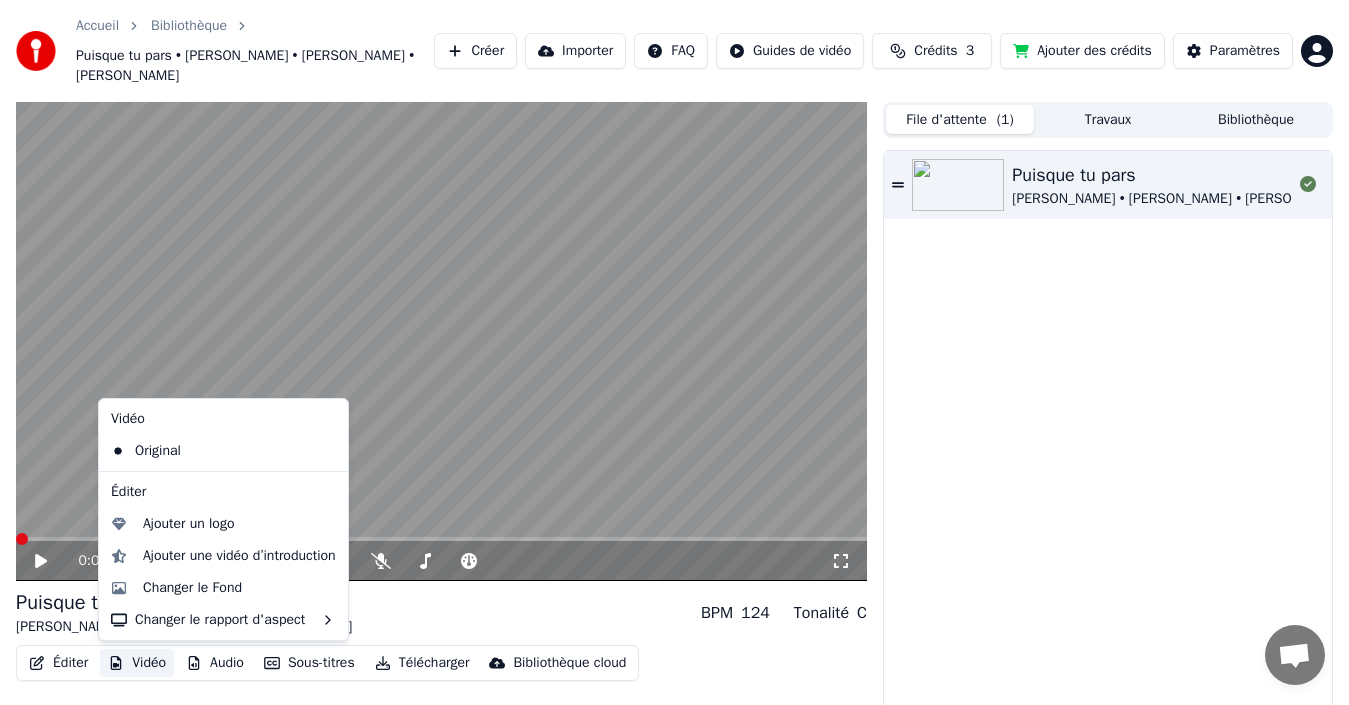 click on "Vidéo" at bounding box center (137, 663) 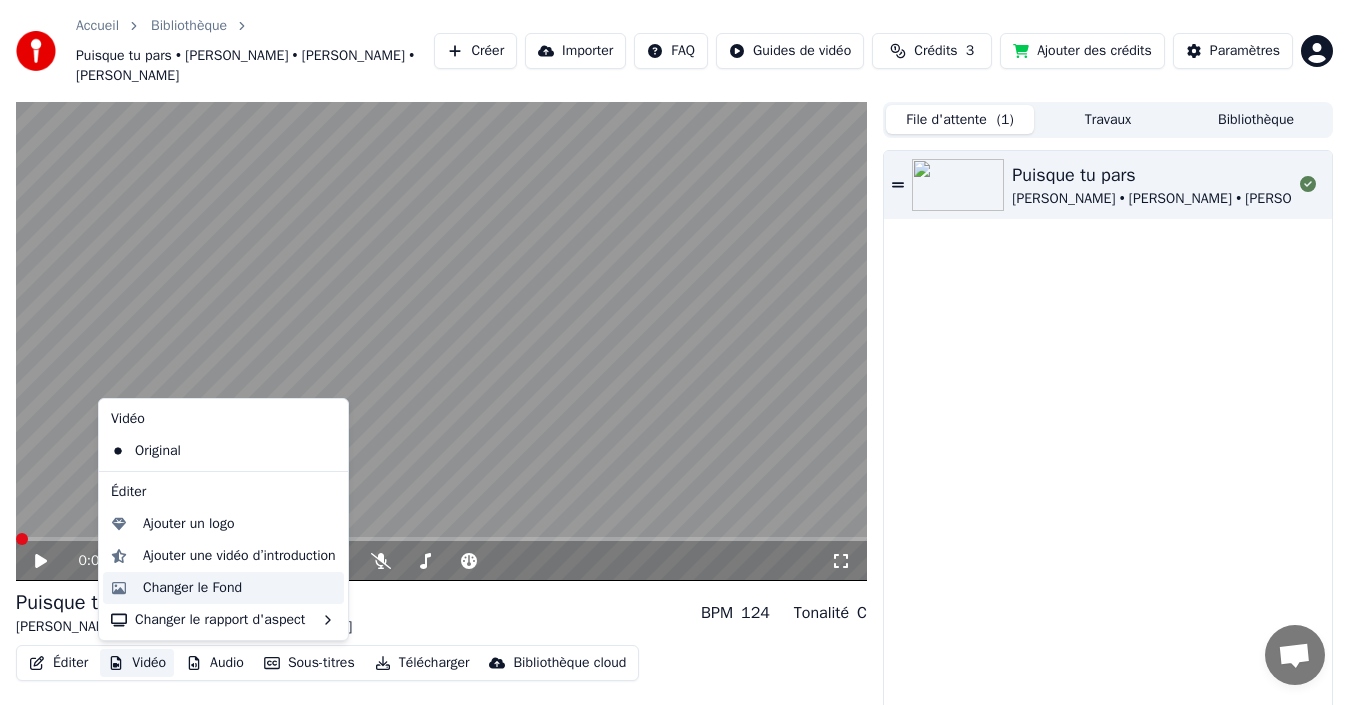 click on "Changer le Fond" at bounding box center (192, 588) 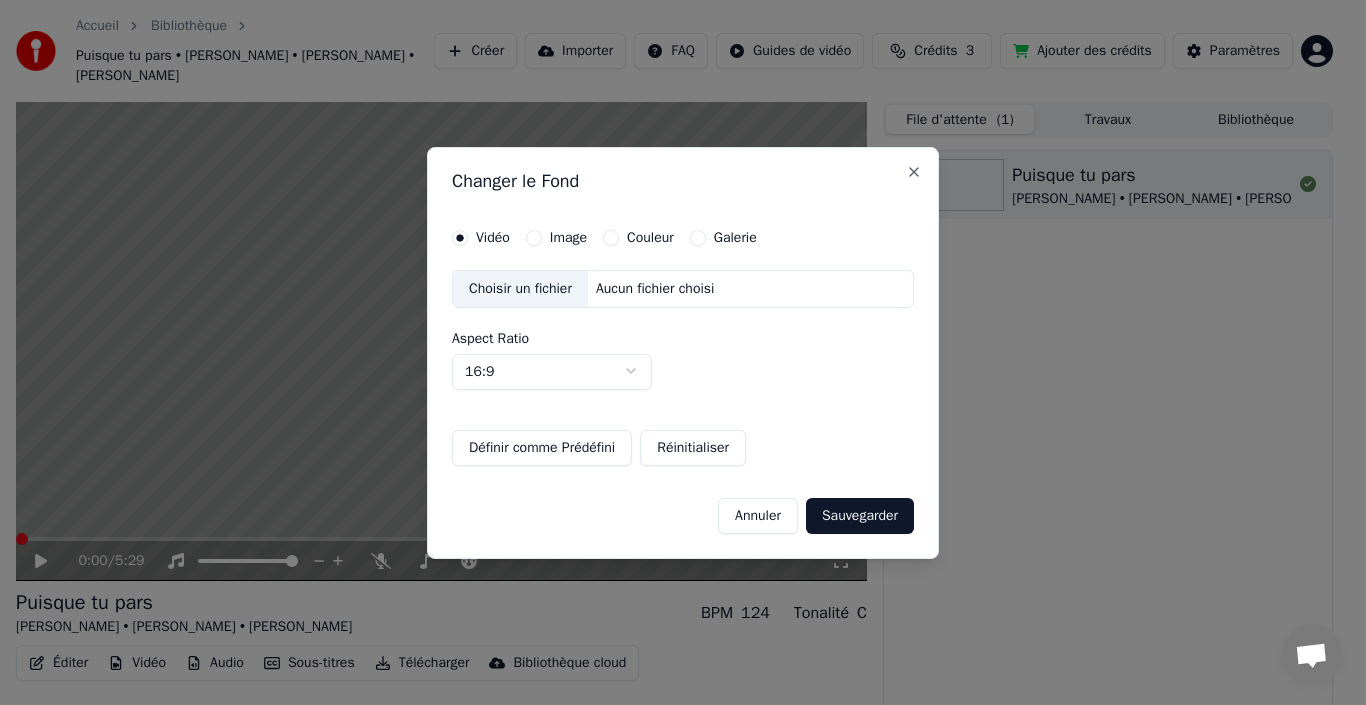 click on "Choisir un fichier" at bounding box center [520, 289] 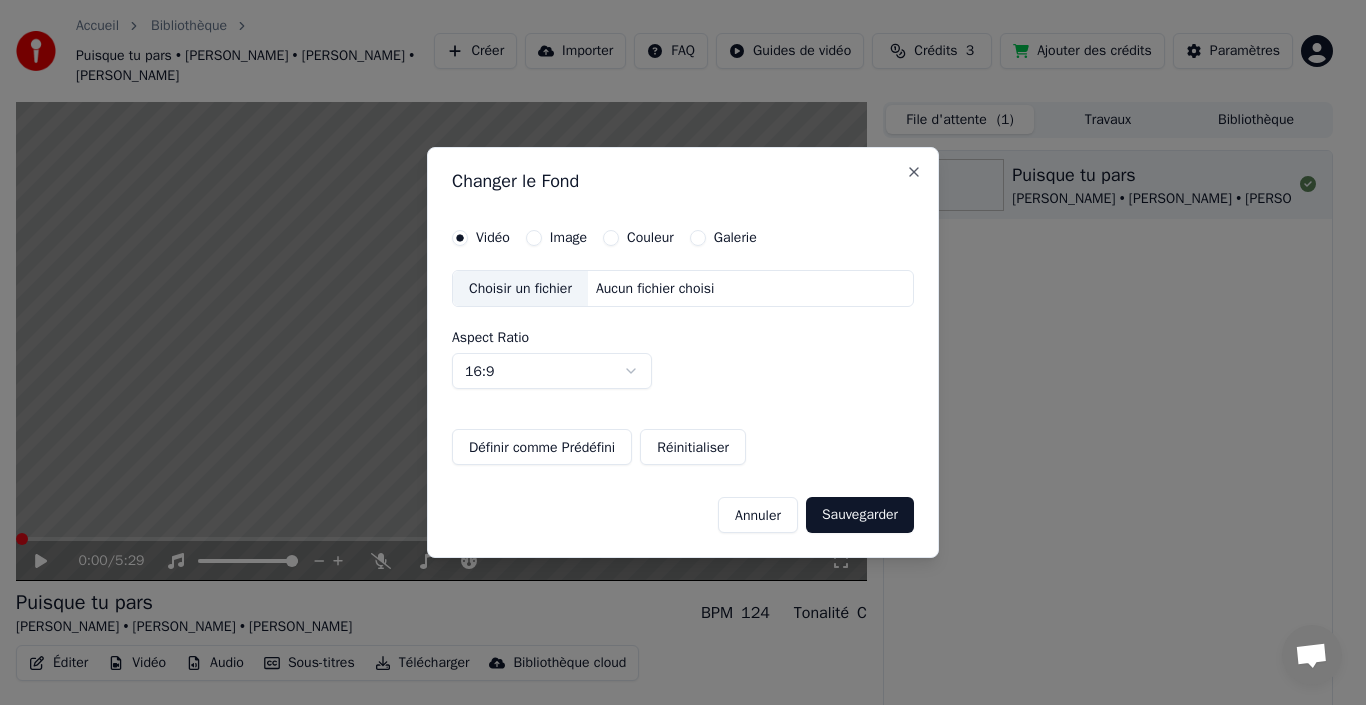 click on "Image" at bounding box center (568, 238) 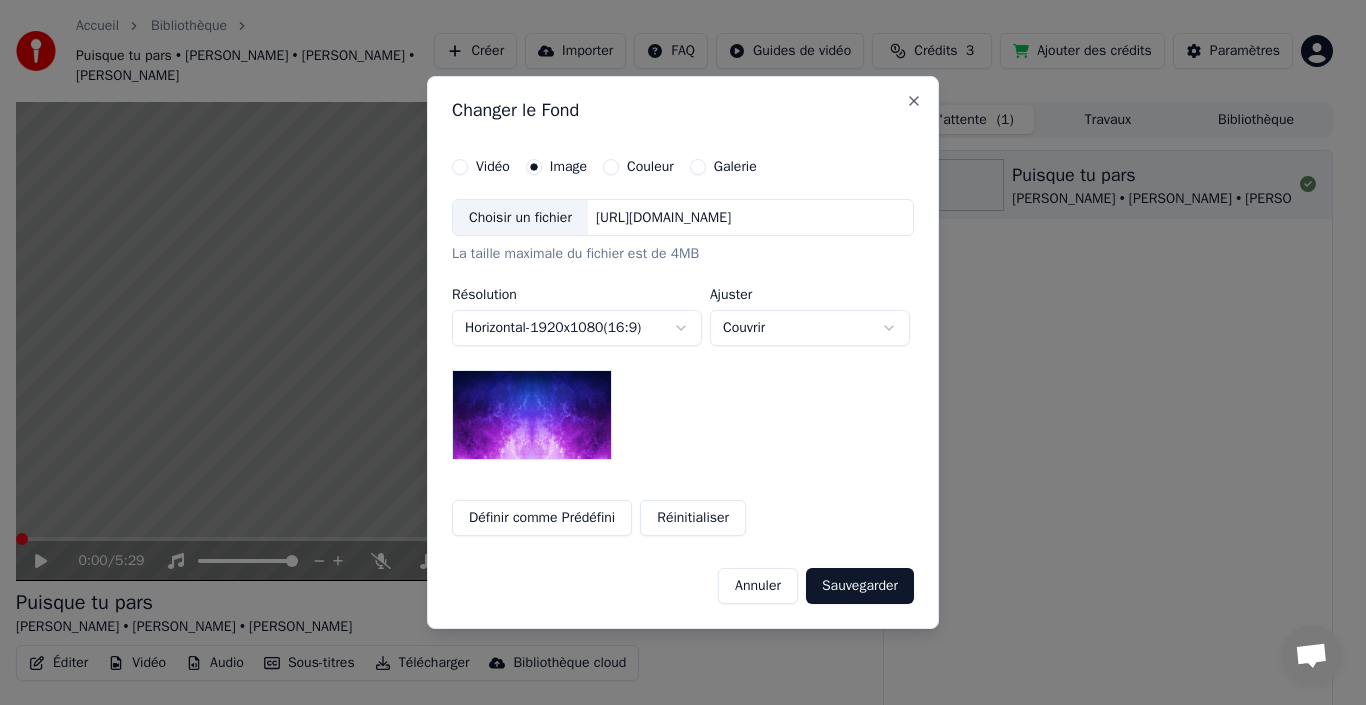 click on "Choisir un fichier" at bounding box center [520, 218] 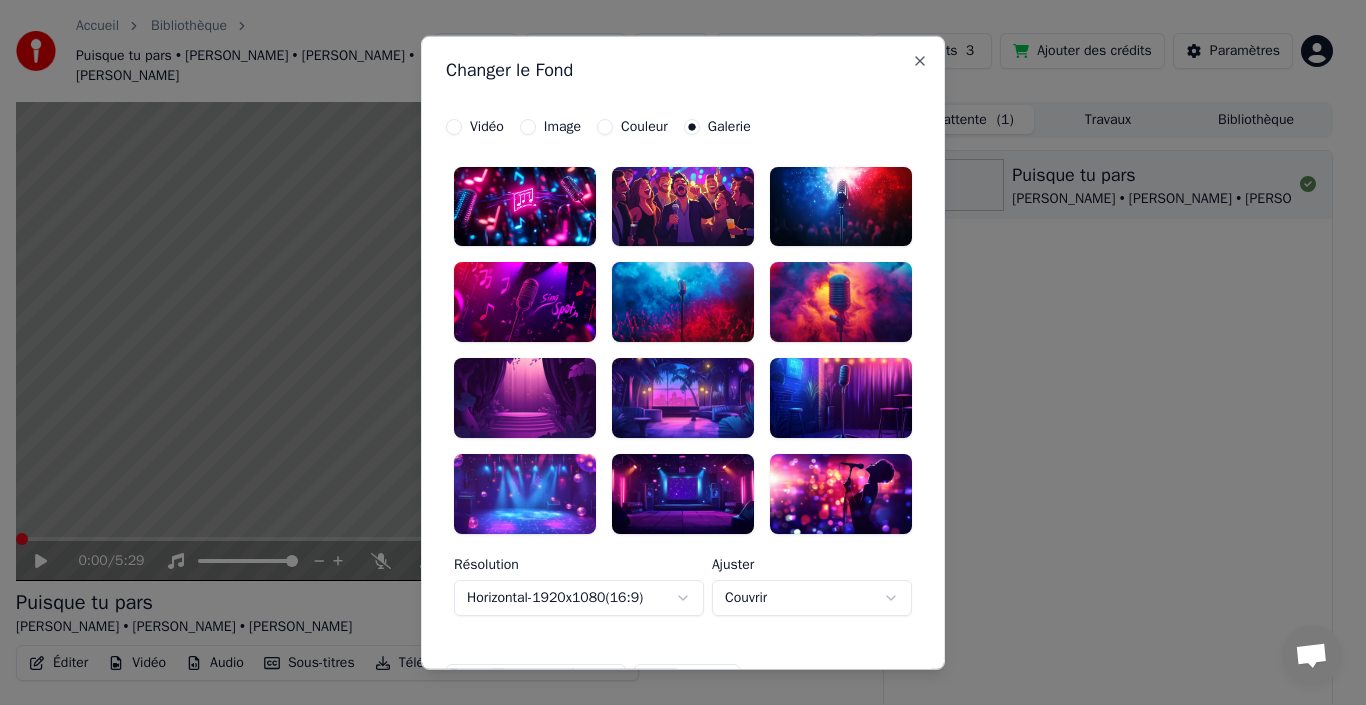 click on "Couleur" at bounding box center (644, 126) 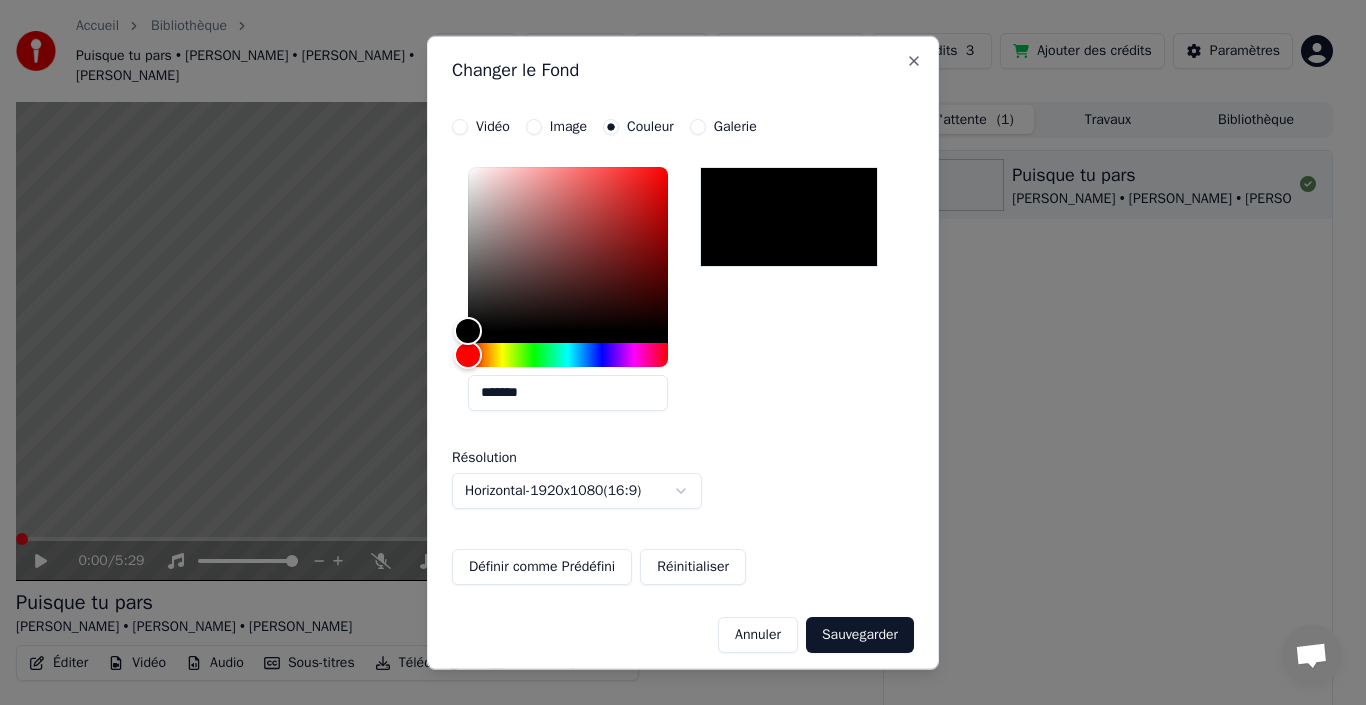 click on "Image" at bounding box center (568, 126) 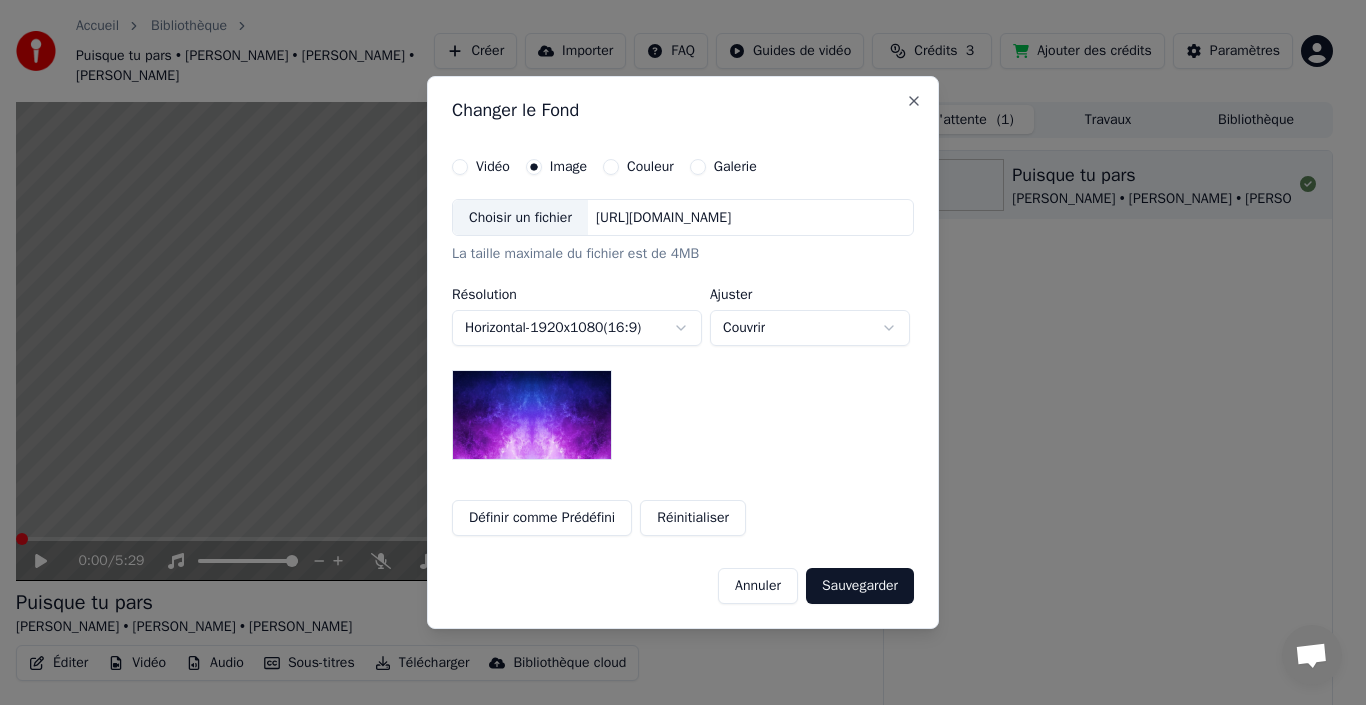click on "Choisir un fichier" at bounding box center [520, 218] 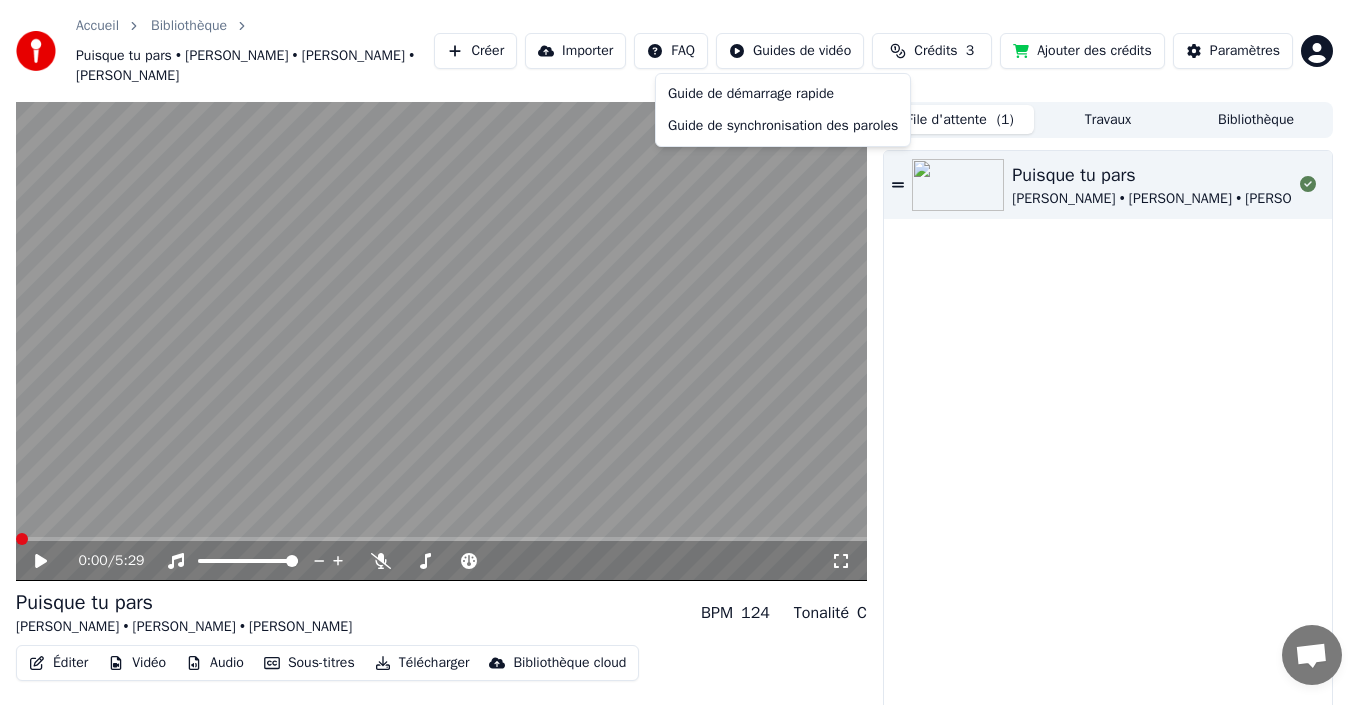 click on "Accueil Bibliothèque Puisque tu pars • [PERSON_NAME] • [PERSON_NAME] • [PERSON_NAME] Importer FAQ Guides de vidéo Crédits 3 Ajouter des crédits Paramètres 0:00  /  5:29 Puisque tu pars [PERSON_NAME] • [PERSON_NAME] • [PERSON_NAME] BPM 124 Tonalité C Éditer Vidéo Audio Sous-titres Télécharger Bibliothèque cloud Synchronisation manuelle Télécharger la vidéo Ouvrir l'Ecran Duplicata File d'attente ( 1 ) Travaux Bibliothèque Puisque tu pars [PERSON_NAME] • [PERSON_NAME] • [PERSON_NAME] Guide de démarrage rapide Guide de synchronisation des paroles" at bounding box center (683, 352) 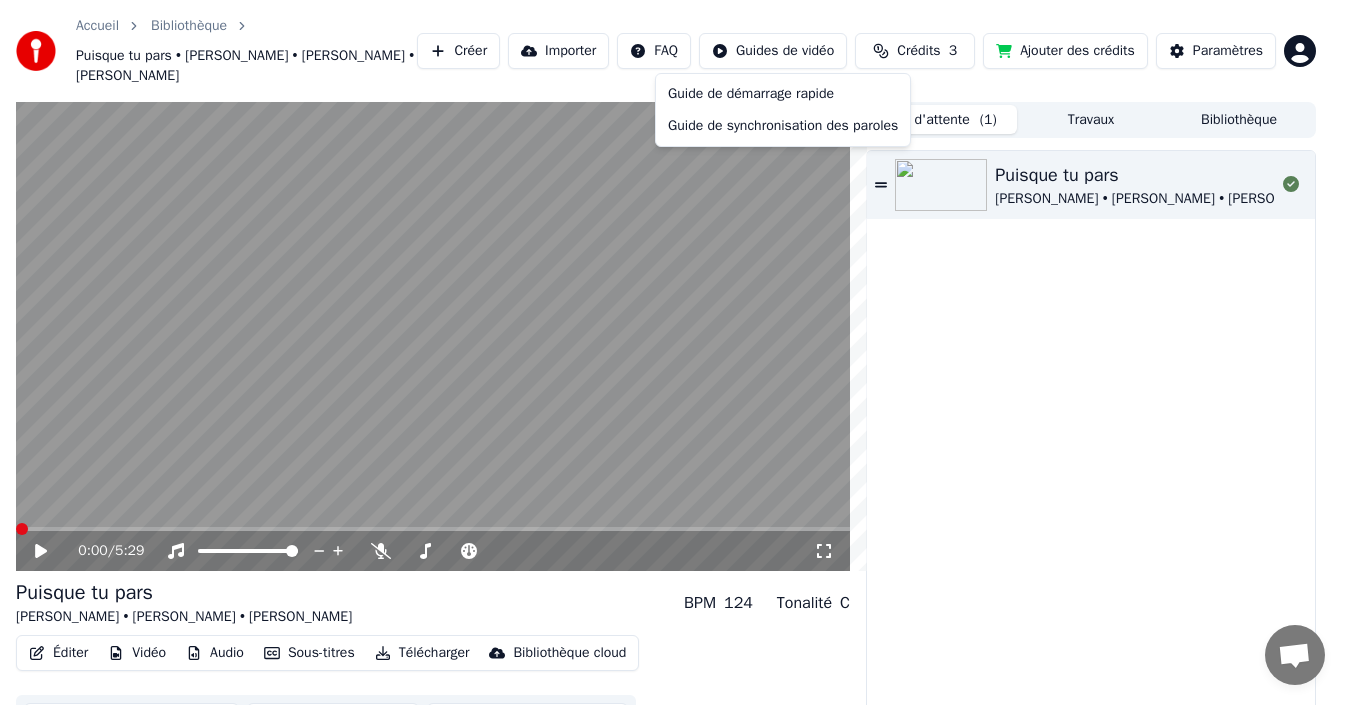 click on "Accueil Bibliothèque Puisque tu pars • [PERSON_NAME] • [PERSON_NAME] • [PERSON_NAME] Importer FAQ Guides de vidéo Crédits 3 Ajouter des crédits Paramètres 0:00  /  5:29 Puisque tu pars [PERSON_NAME] • [PERSON_NAME] • [PERSON_NAME] BPM 124 Tonalité C Éditer Vidéo Audio Sous-titres Télécharger Bibliothèque cloud Synchronisation manuelle Télécharger la vidéo Ouvrir l'Ecran Duplicata File d'attente ( 1 ) Travaux Bibliothèque Puisque tu pars [PERSON_NAME] • [PERSON_NAME] • [PERSON_NAME] Guide de démarrage rapide Guide de synchronisation des paroles" at bounding box center (674, 352) 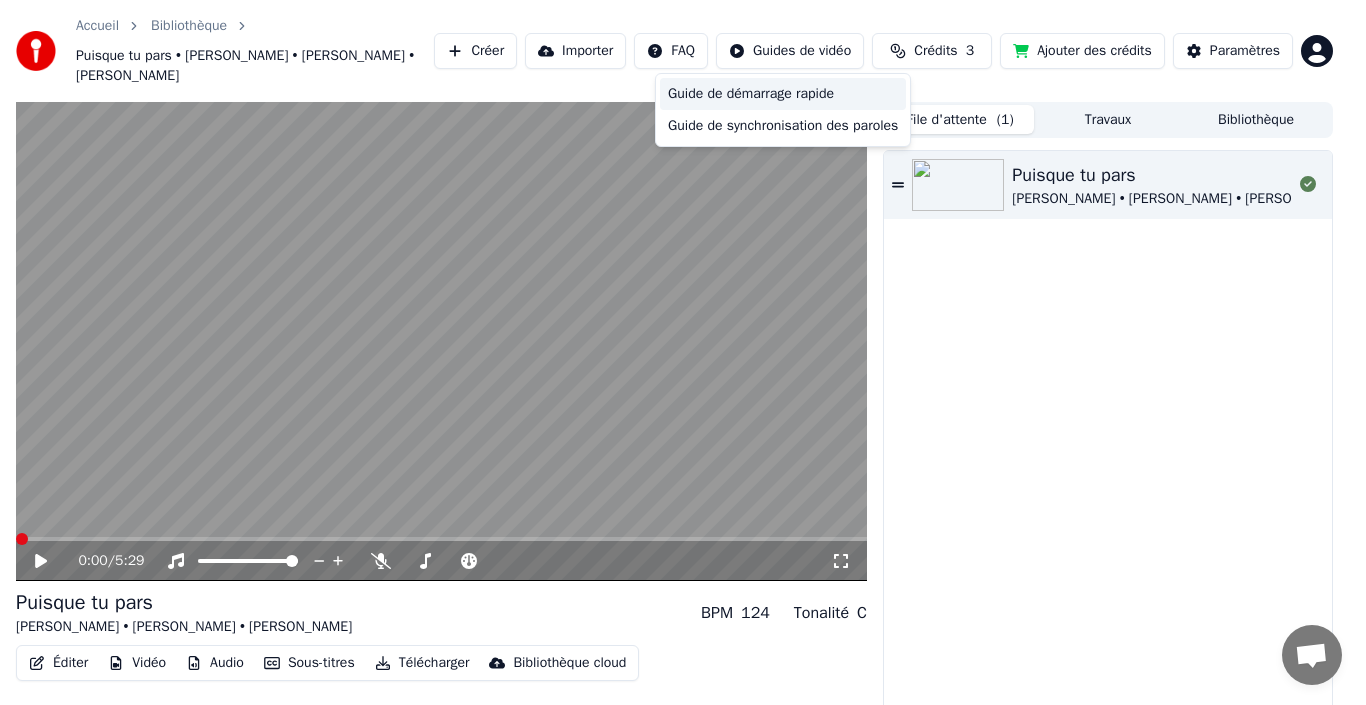 click on "Guide de démarrage rapide" at bounding box center [783, 94] 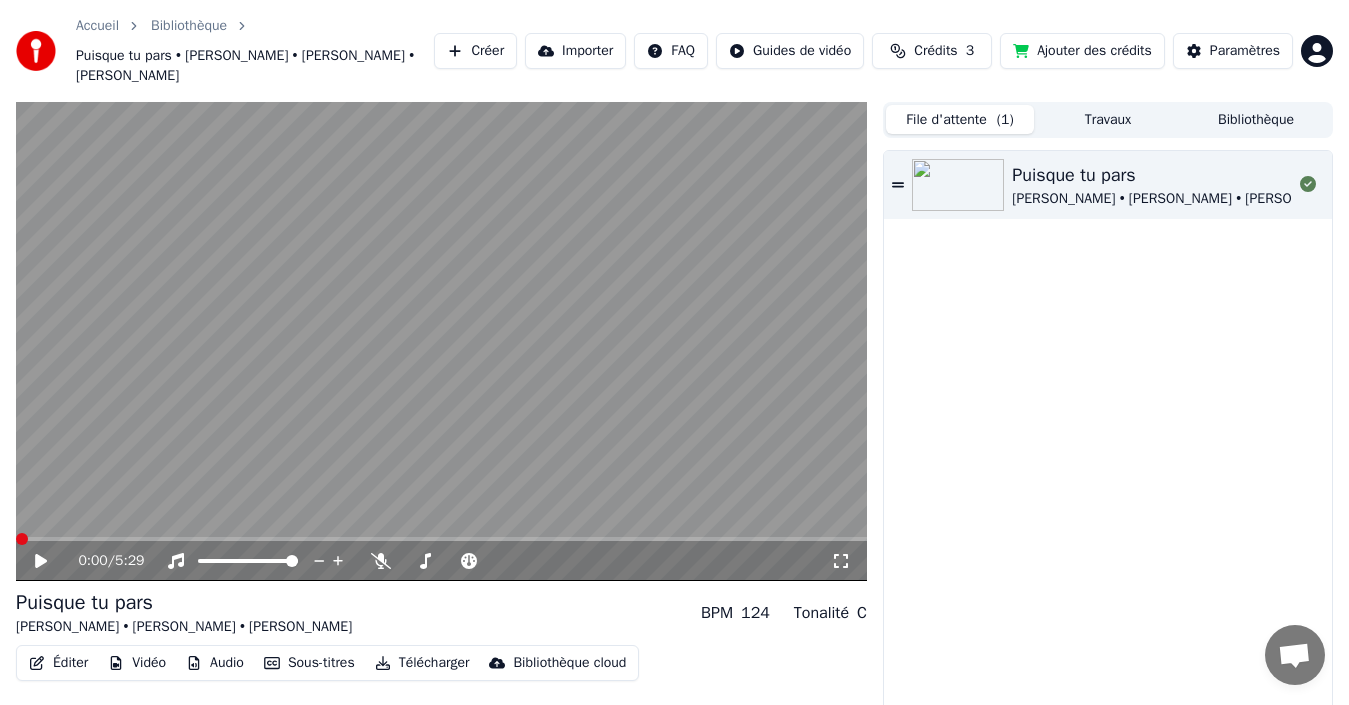 click on "Accueil Bibliothèque Puisque tu pars • [PERSON_NAME] • [PERSON_NAME] • [PERSON_NAME] Importer FAQ Guides de vidéo Crédits 3 Ajouter des crédits Paramètres" at bounding box center [674, 51] 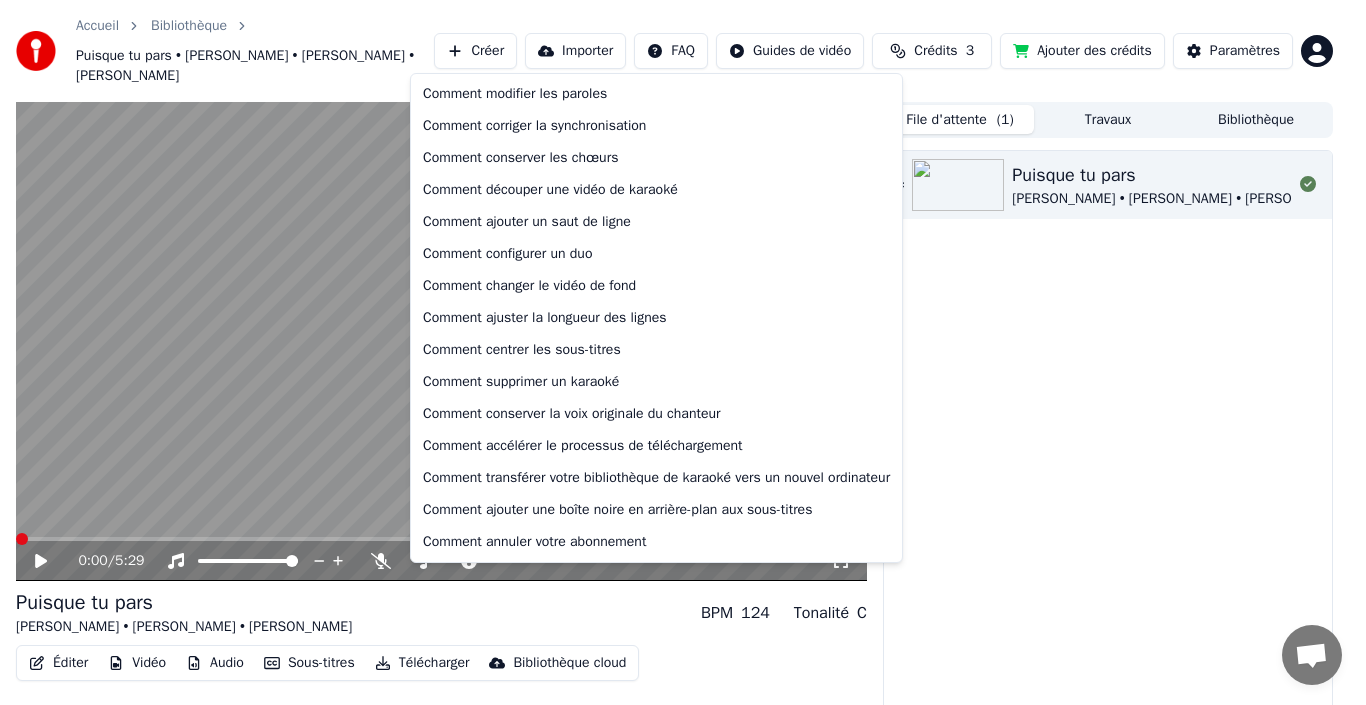 click on "Accueil Bibliothèque Puisque tu pars • [PERSON_NAME] • [PERSON_NAME] • [PERSON_NAME] Importer FAQ Guides de vidéo Crédits 3 Ajouter des crédits Paramètres 0:00  /  5:29 Puisque tu pars [PERSON_NAME] • [PERSON_NAME] • [PERSON_NAME] BPM 124 Tonalité C Éditer Vidéo Audio Sous-titres Télécharger Bibliothèque cloud Synchronisation manuelle Télécharger la vidéo Ouvrir l'Ecran Duplicata File d'attente ( 1 ) Travaux Bibliothèque Puisque tu pars [PERSON_NAME] • [PERSON_NAME] • [PERSON_NAME] Comment modifier les paroles Comment corriger la synchronisation Comment conserver les chœurs Comment découper une vidéo de karaoké Comment ajouter un saut de ligne Comment configurer un duo Comment changer le vidéo de fond Comment ajuster la longueur des lignes Comment centrer les sous-titres Comment supprimer un karaoké Comment conserver la voix originale du chanteur Comment accélérer le processus de téléchargement Comment annuler votre abonnement" at bounding box center [683, 352] 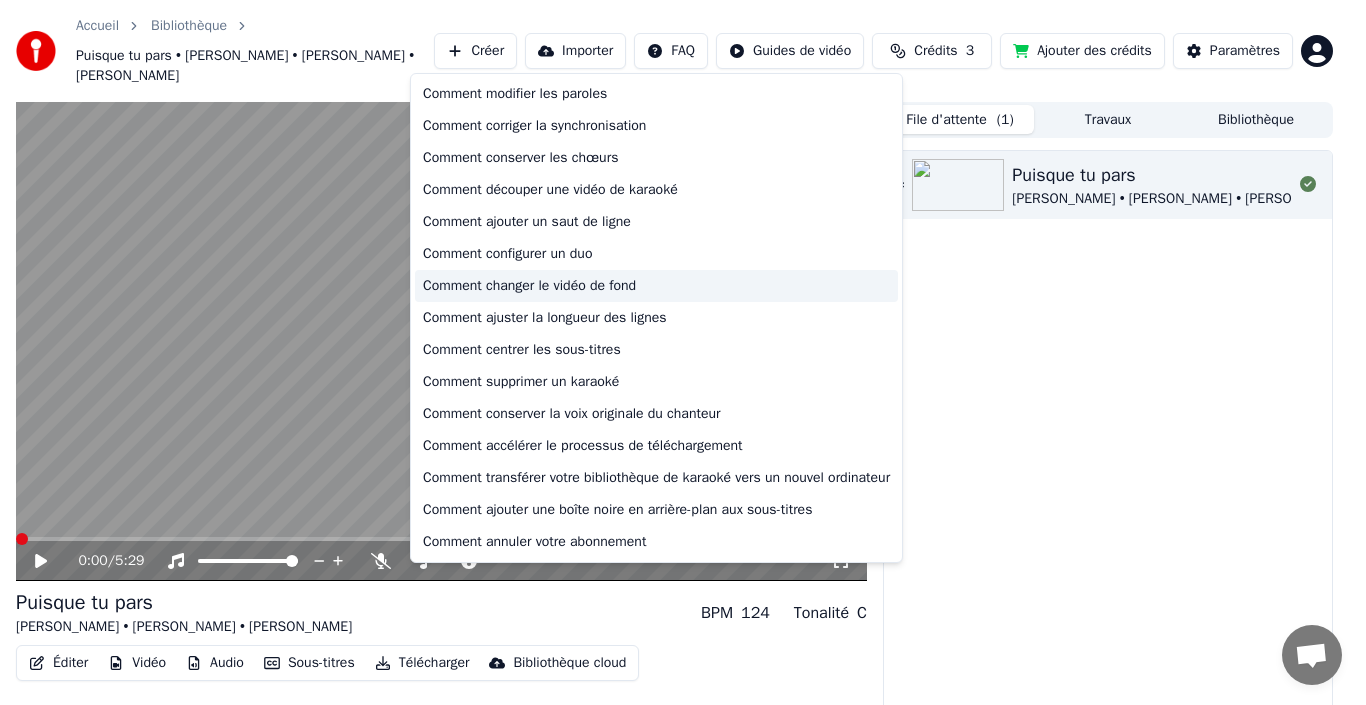 click on "Comment changer le vidéo de fond" at bounding box center [656, 286] 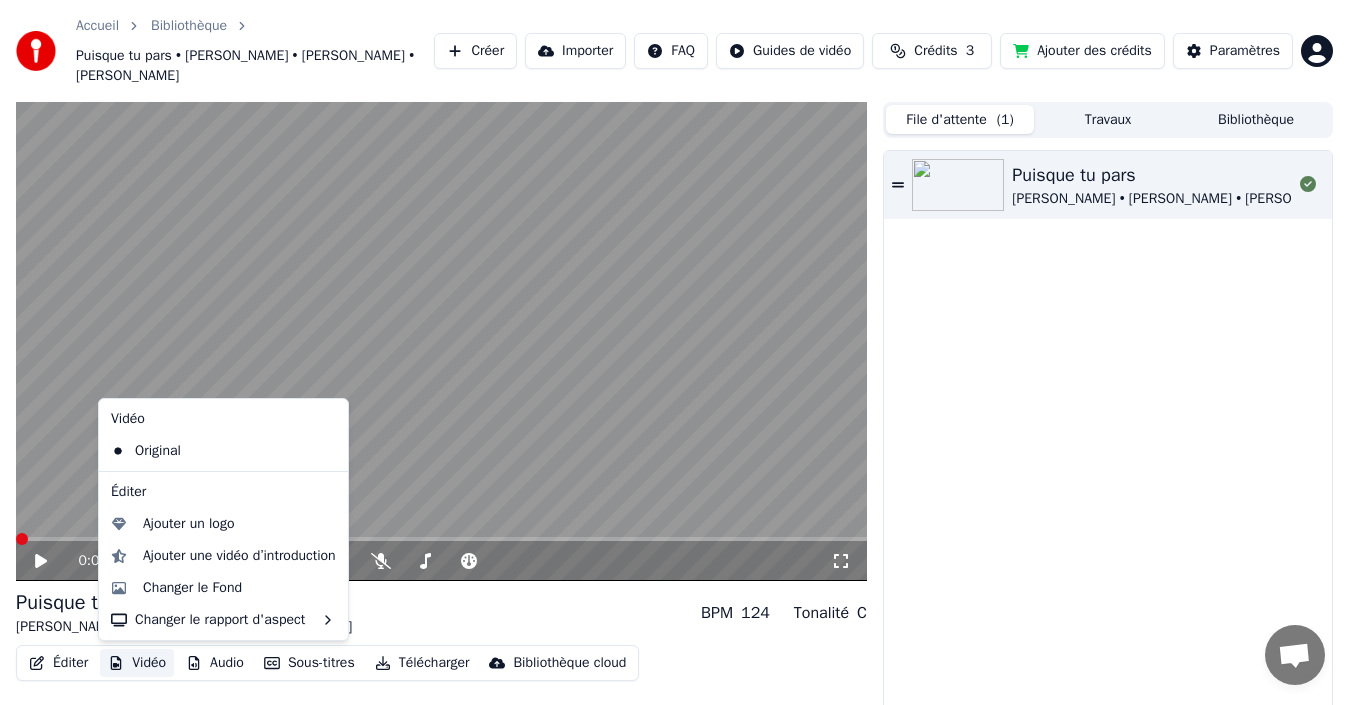 click on "Vidéo" at bounding box center (137, 663) 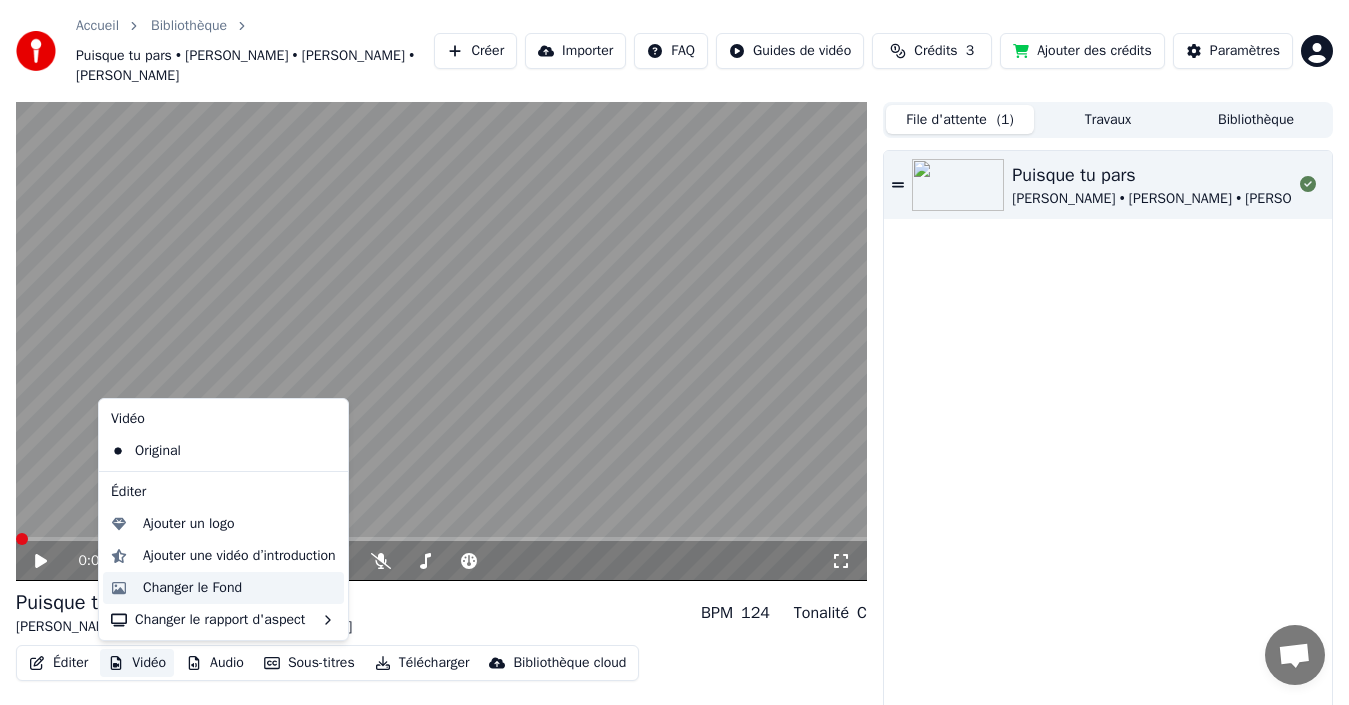 click on "Changer le Fond" at bounding box center (192, 588) 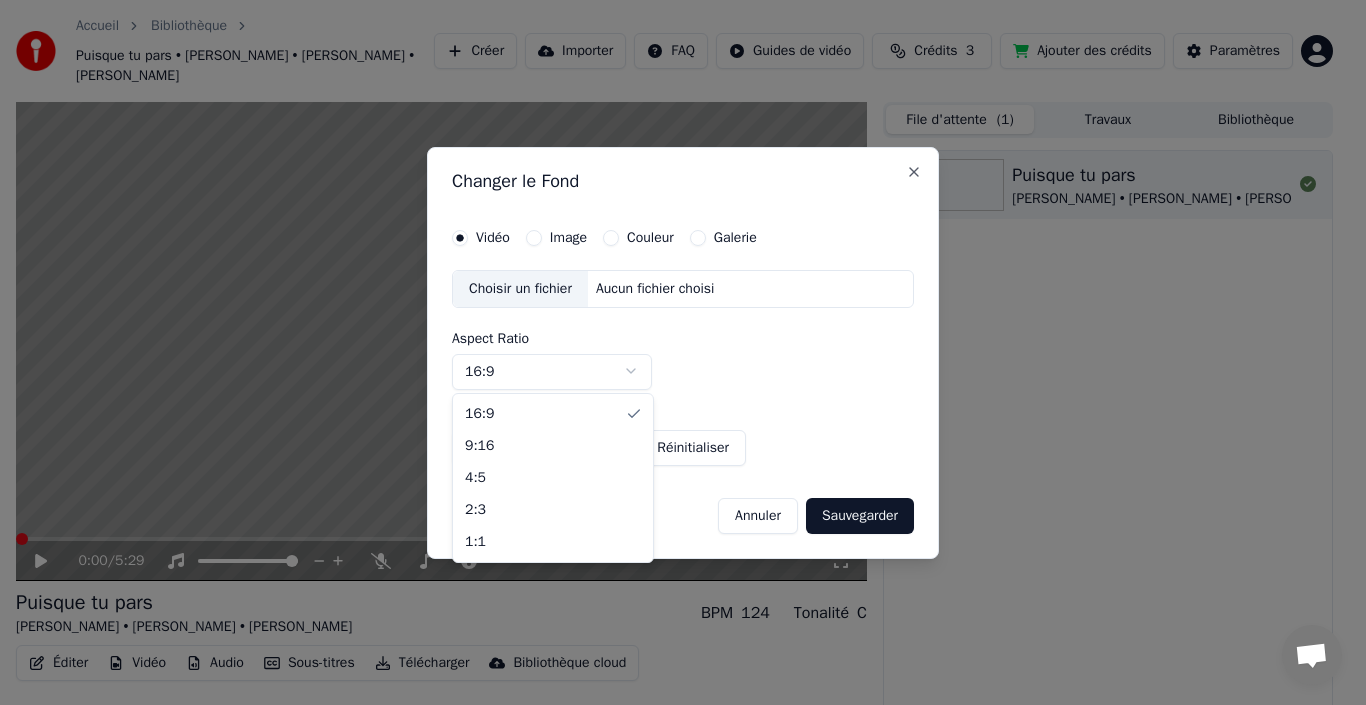 click on "Accueil Bibliothèque Puisque tu pars • [PERSON_NAME] • [PERSON_NAME] • [PERSON_NAME] Importer FAQ Guides de vidéo Crédits 3 Ajouter des crédits Paramètres 0:00  /  5:29 Puisque tu pars [PERSON_NAME] • [PERSON_NAME] • [PERSON_NAME] BPM 124 Tonalité C Éditer Vidéo Audio Sous-titres Télécharger Bibliothèque cloud Synchronisation manuelle Télécharger la vidéo Ouvrir l'Ecran Duplicata File d'attente ( 1 ) Travaux Bibliothèque Puisque tu pars [PERSON_NAME] • [PERSON_NAME] • [PERSON_NAME] Changer le Fond Vidéo Image Couleur Galerie Choisir un fichier Aucun fichier choisi Aspect Ratio 16:9 **** **** *** *** *** Définir comme Prédéfini Réinitialiser Annuler Sauvegarder Close 16:9 9:16 4:5 2:3 1:1" at bounding box center (674, 352) 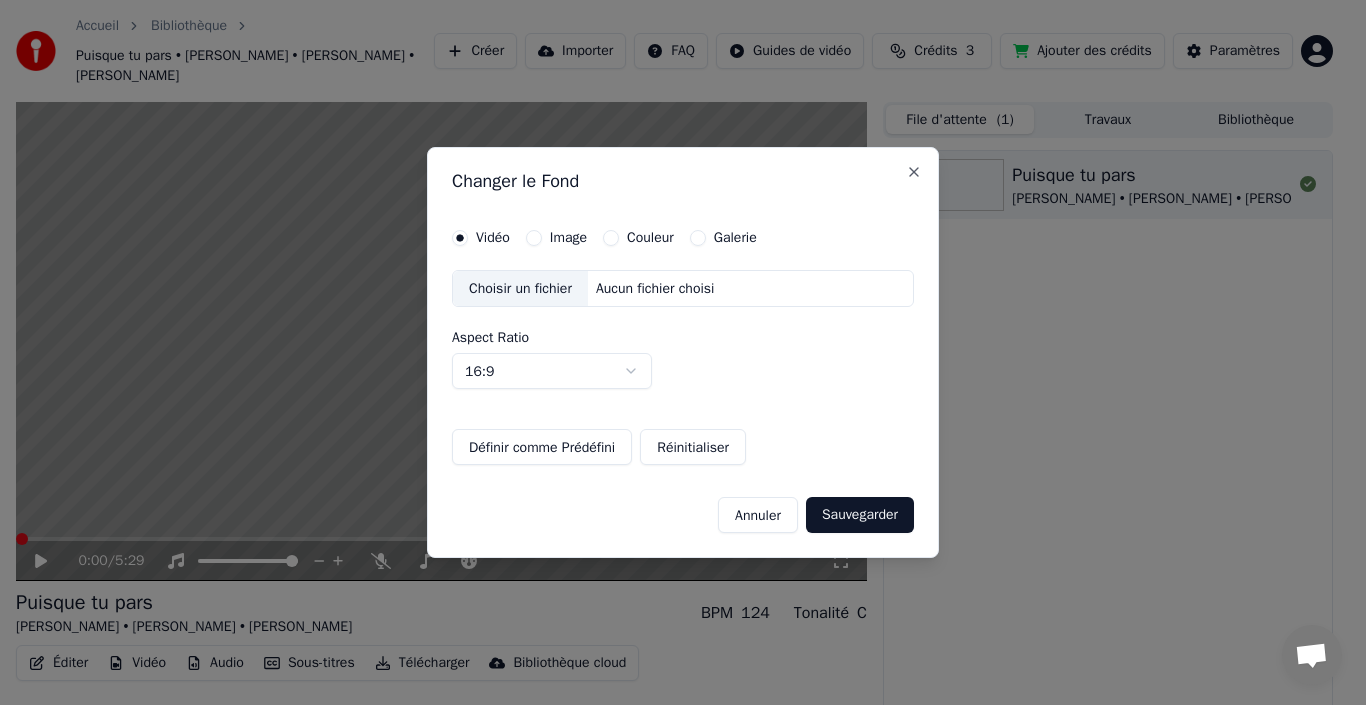 click on "Accueil Bibliothèque Puisque tu pars • [PERSON_NAME] • [PERSON_NAME] • [PERSON_NAME] Importer FAQ Guides de vidéo Crédits 3 Ajouter des crédits Paramètres 0:00  /  5:29 Puisque tu pars [PERSON_NAME] • [PERSON_NAME] • [PERSON_NAME] BPM 124 Tonalité C Éditer Vidéo Audio Sous-titres Télécharger Bibliothèque cloud Synchronisation manuelle Télécharger la vidéo Ouvrir l'Ecran Duplicata File d'attente ( 1 ) Travaux Bibliothèque Puisque tu pars [PERSON_NAME] • [PERSON_NAME] • [PERSON_NAME] Changer le Fond Vidéo Image Couleur Galerie Choisir un fichier Aucun fichier choisi Aspect Ratio 16:9 **** **** *** *** *** Définir comme Prédéfini Réinitialiser Annuler Sauvegarder Close" at bounding box center [674, 352] 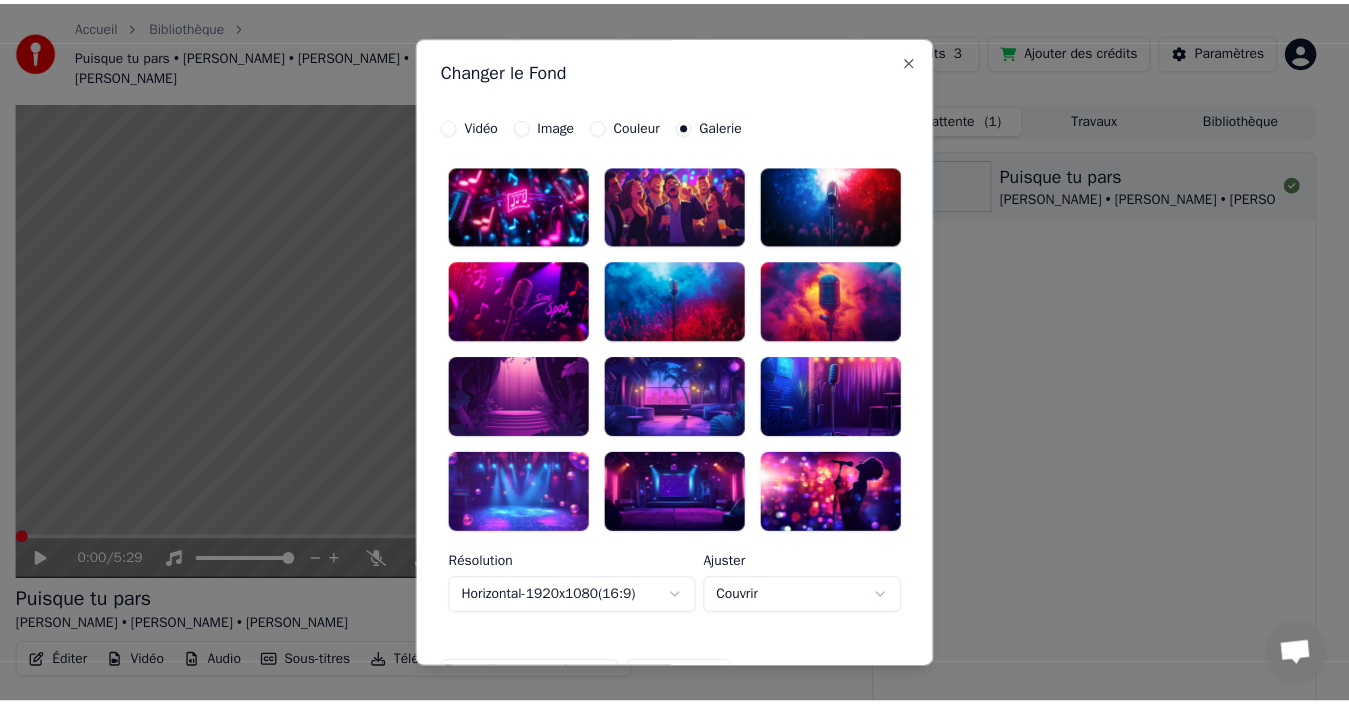 scroll, scrollTop: 123, scrollLeft: 0, axis: vertical 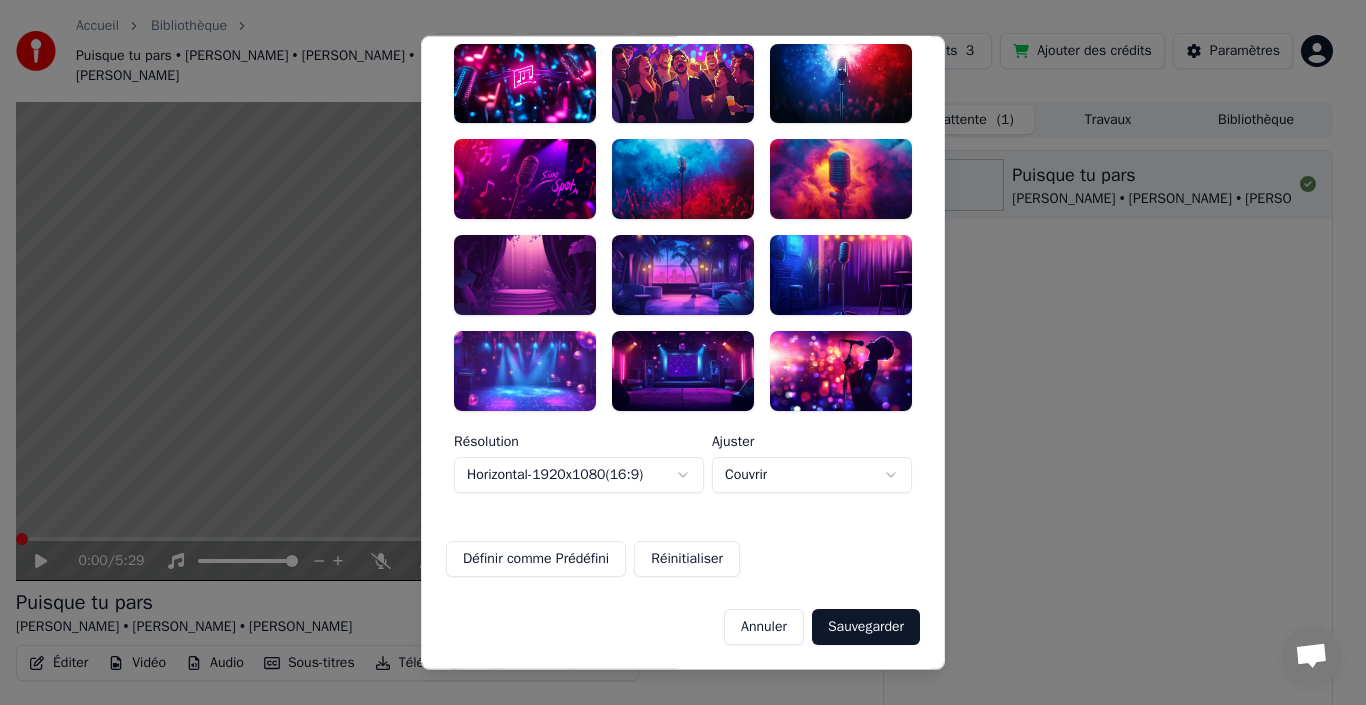 click on "Annuler" at bounding box center [764, 627] 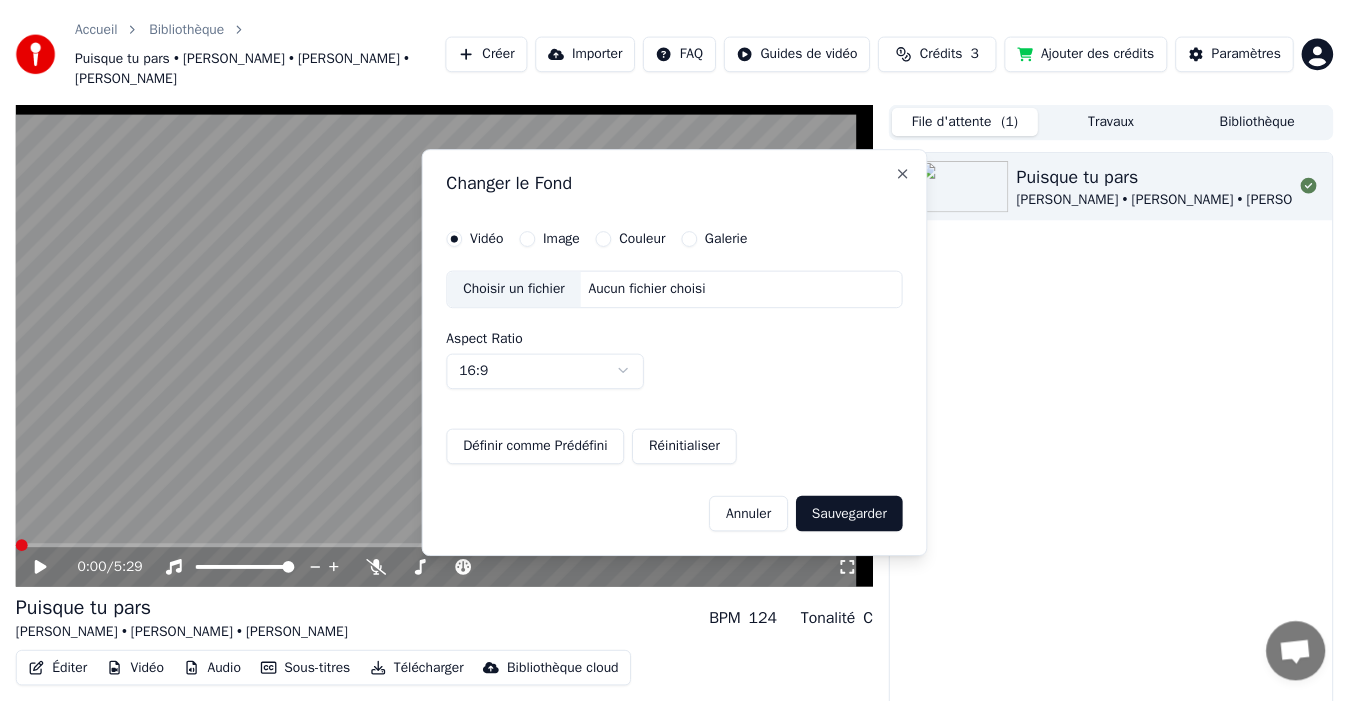 scroll, scrollTop: 0, scrollLeft: 0, axis: both 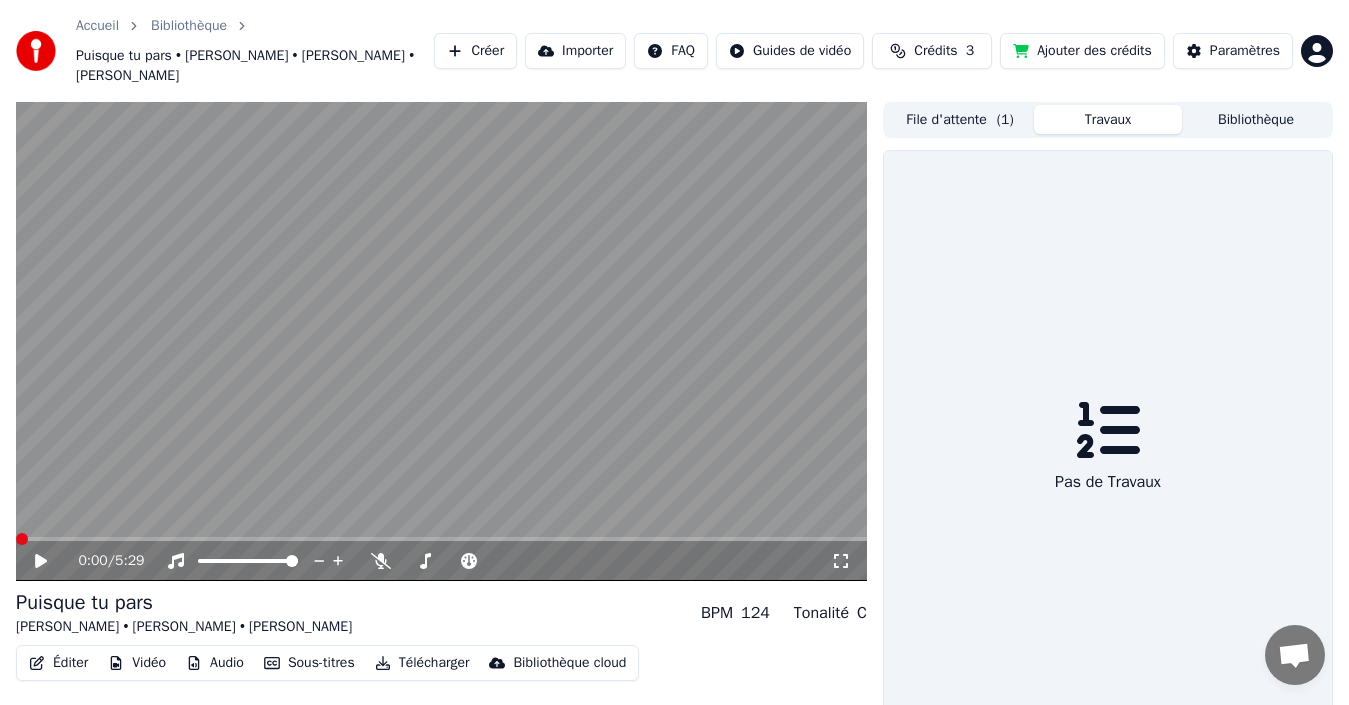 click on "Travaux" at bounding box center [1108, 119] 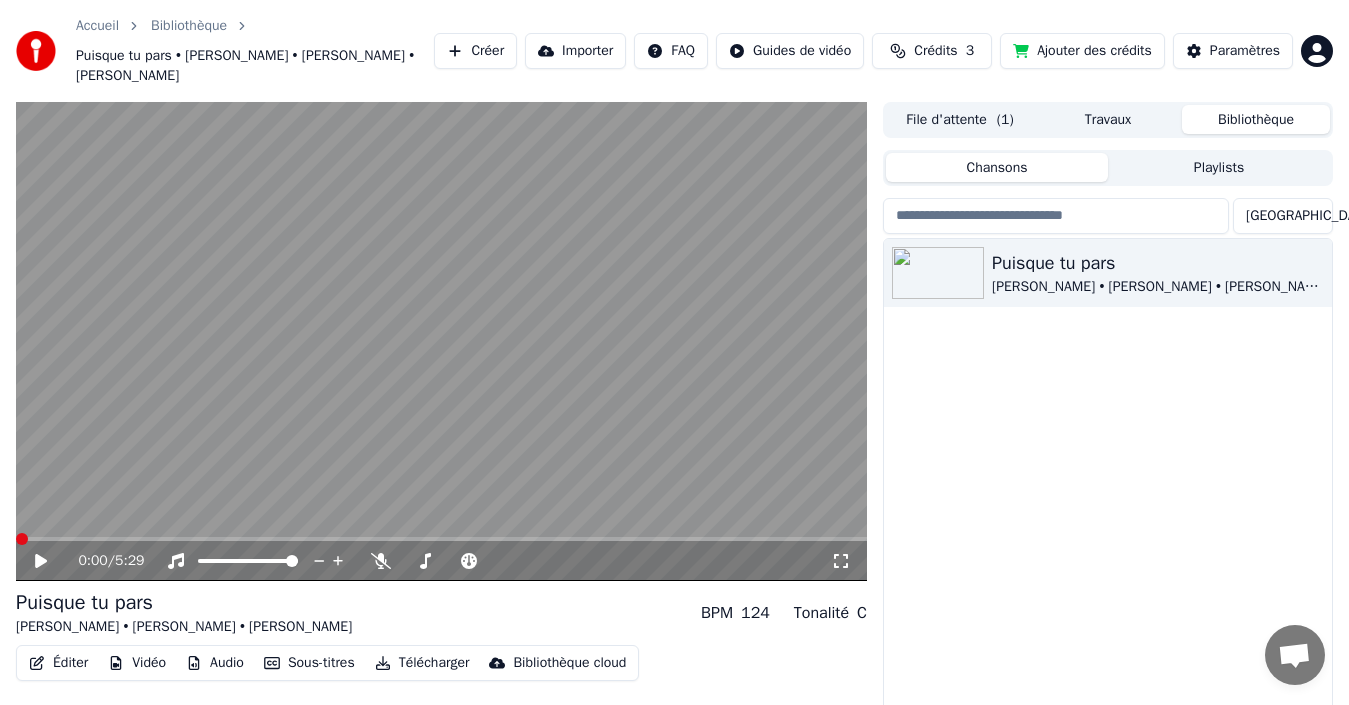 click on "Bibliothèque" at bounding box center [1256, 119] 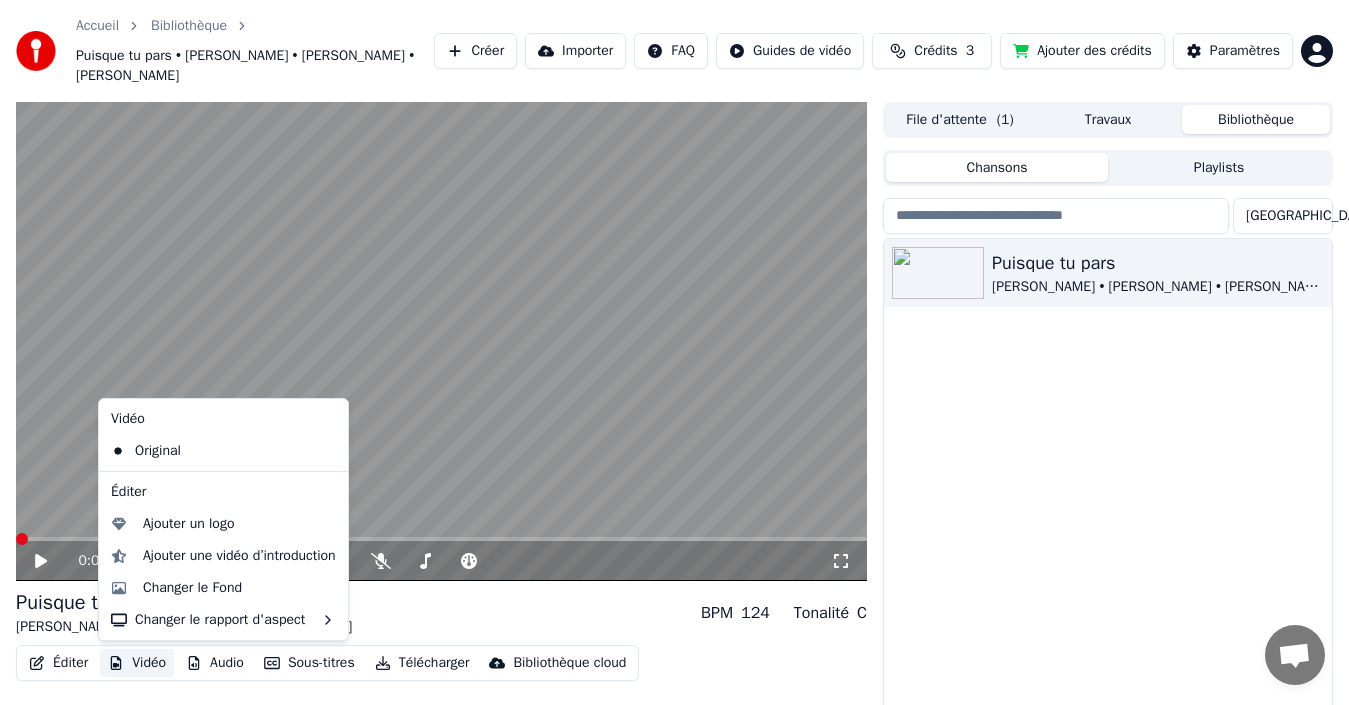click on "Vidéo" at bounding box center [137, 663] 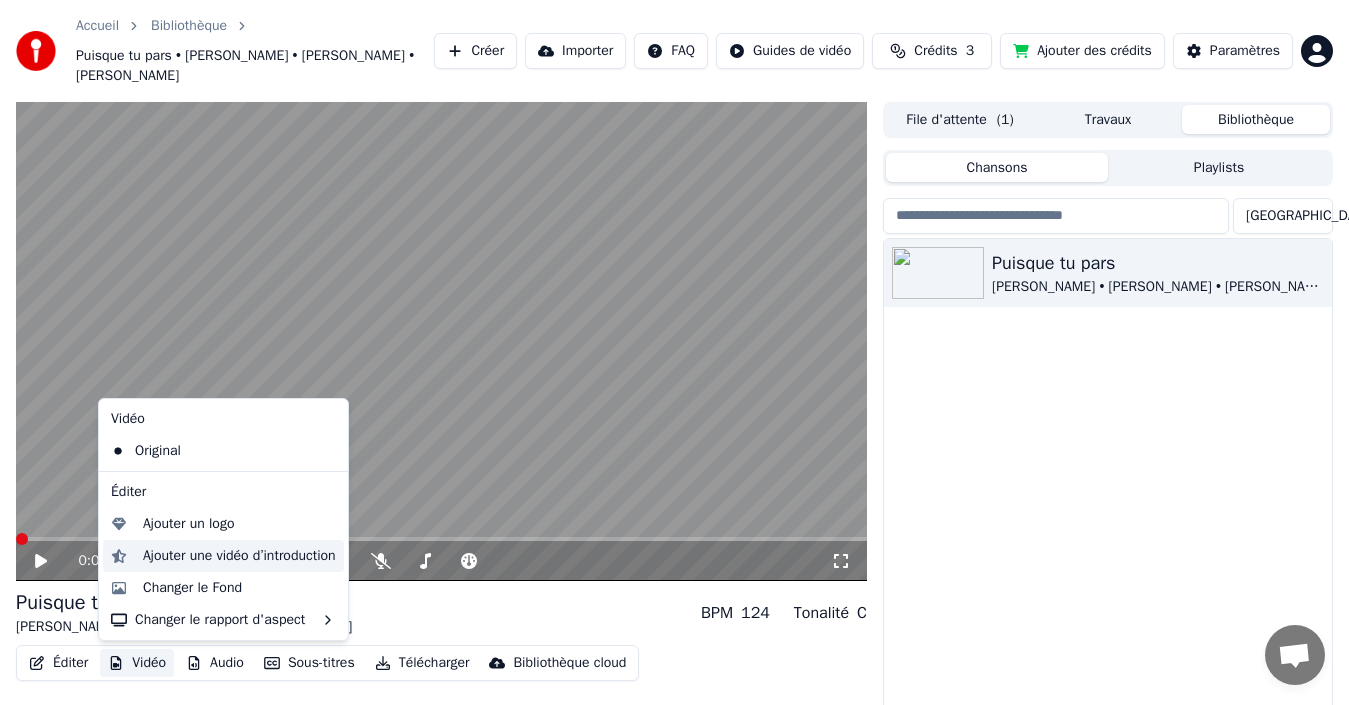 click on "Ajouter une vidéo d’introduction" at bounding box center (239, 556) 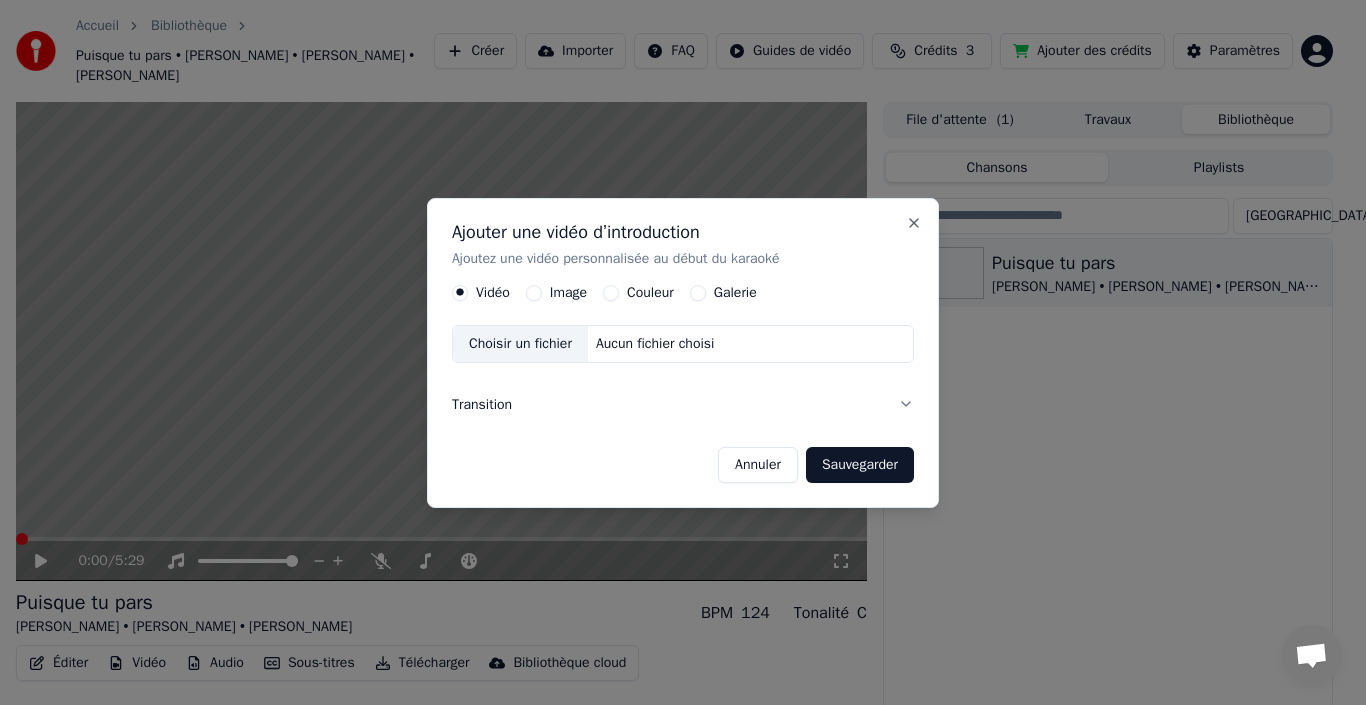 click on "Image" at bounding box center (568, 293) 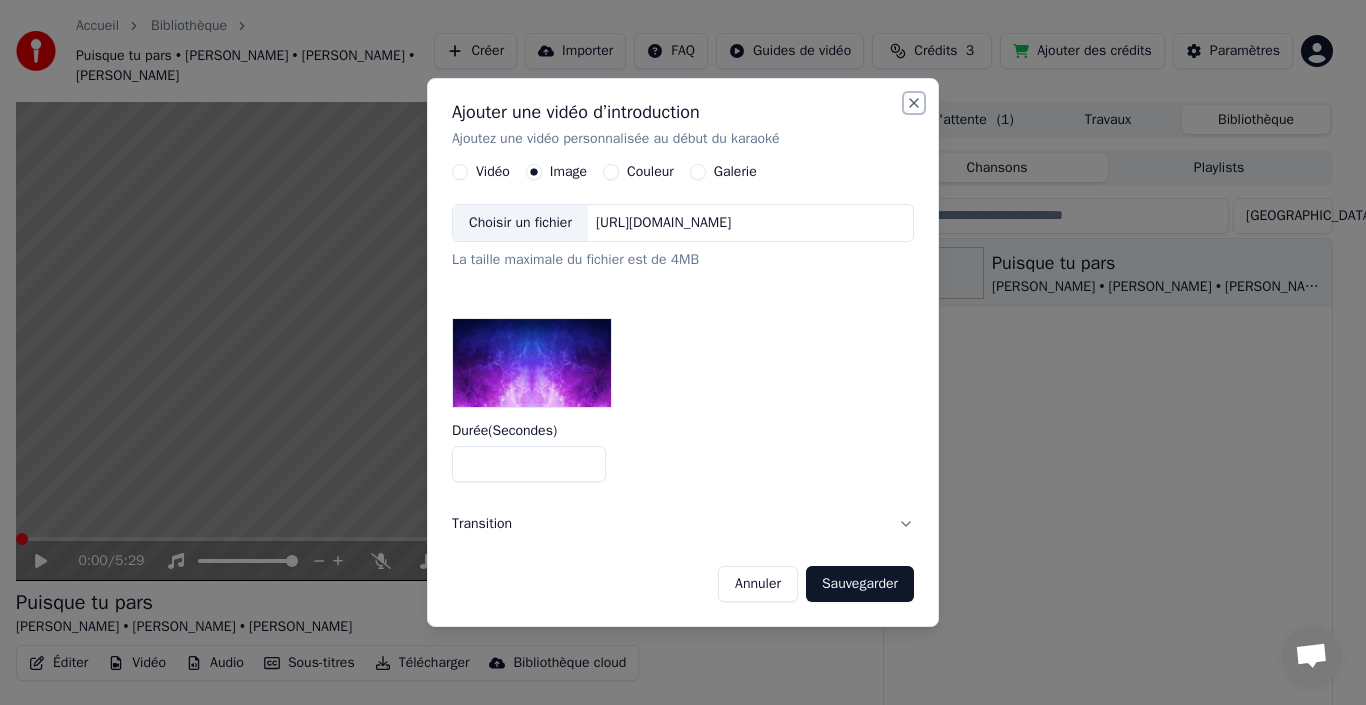 click on "Close" at bounding box center (914, 103) 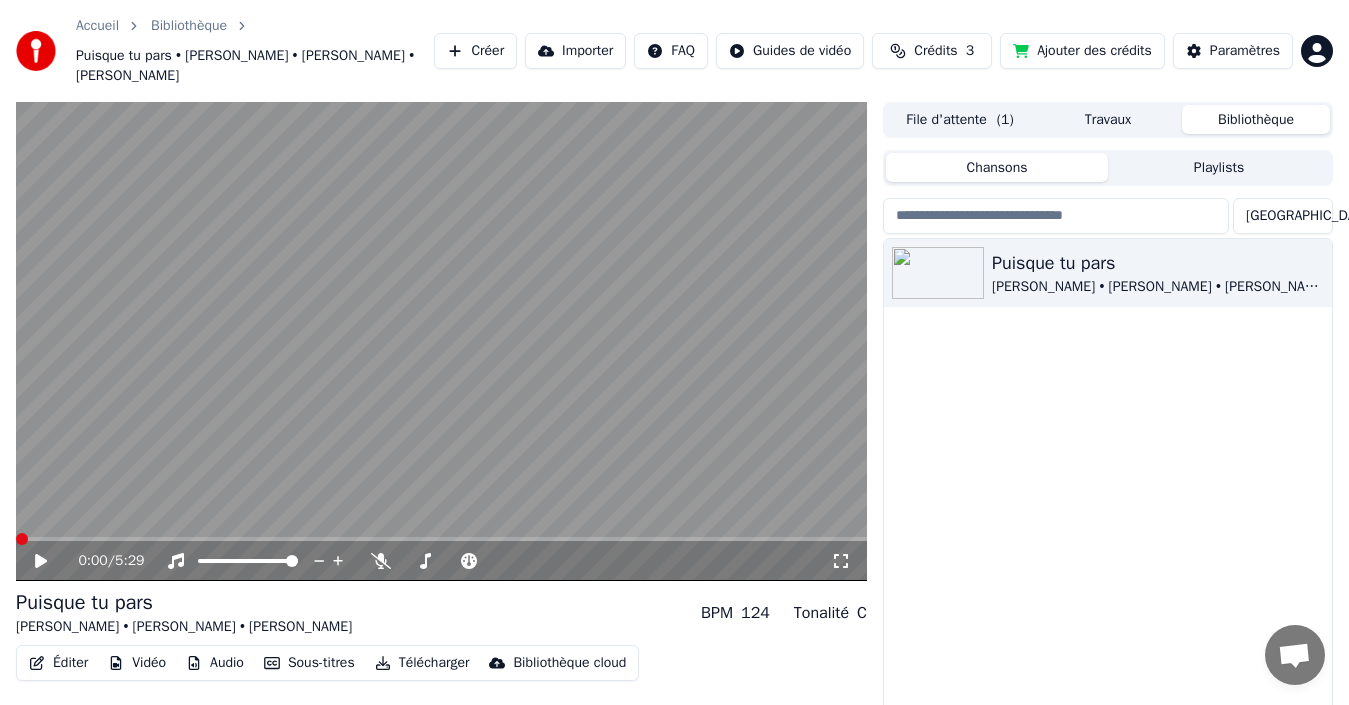 click on "Puisque tu pars [PERSON_NAME] • [PERSON_NAME] • [PERSON_NAME]" at bounding box center [1108, 502] 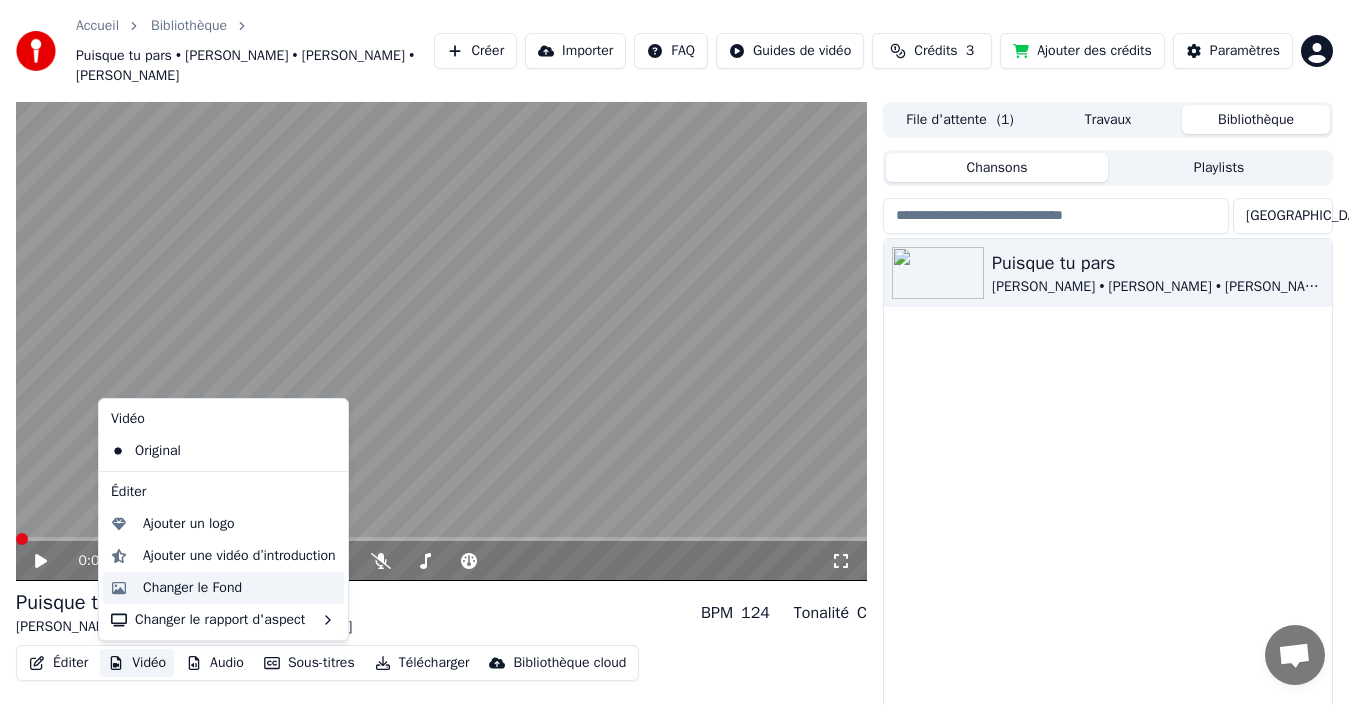 click on "Changer le Fond" at bounding box center (192, 588) 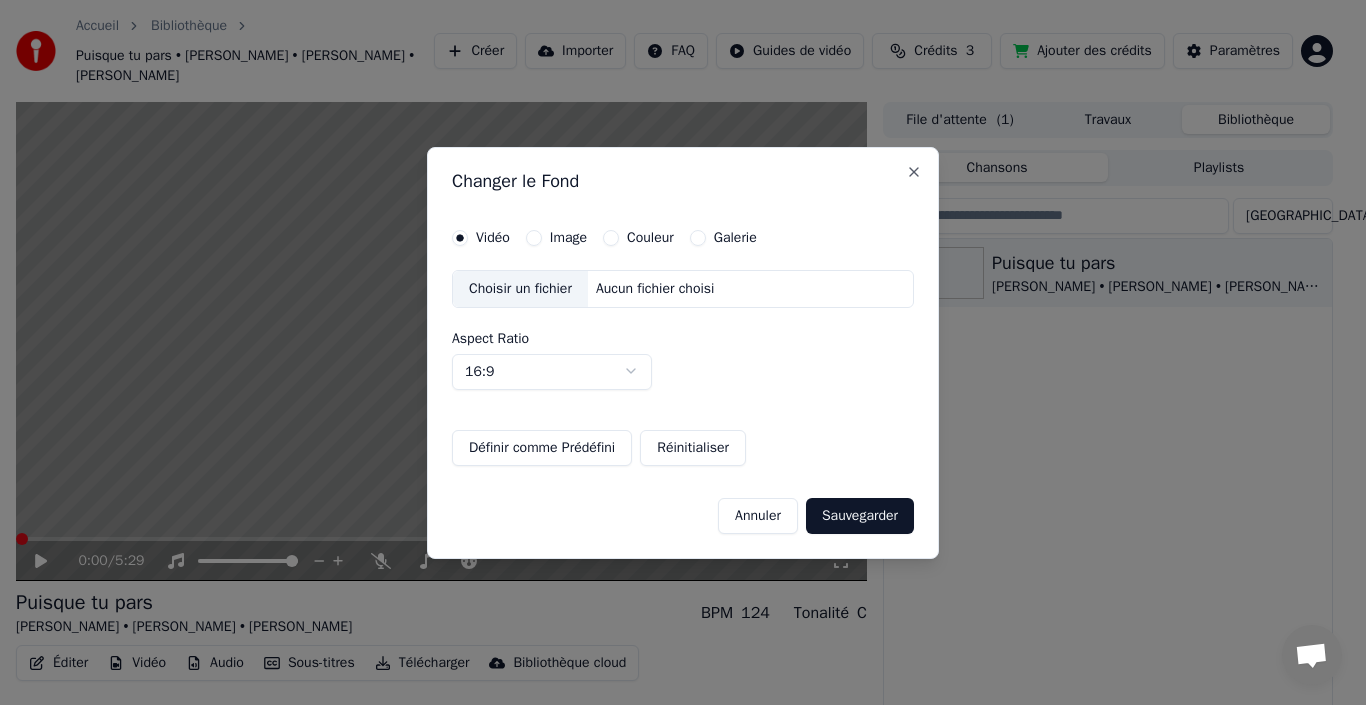 click on "Image" at bounding box center [534, 238] 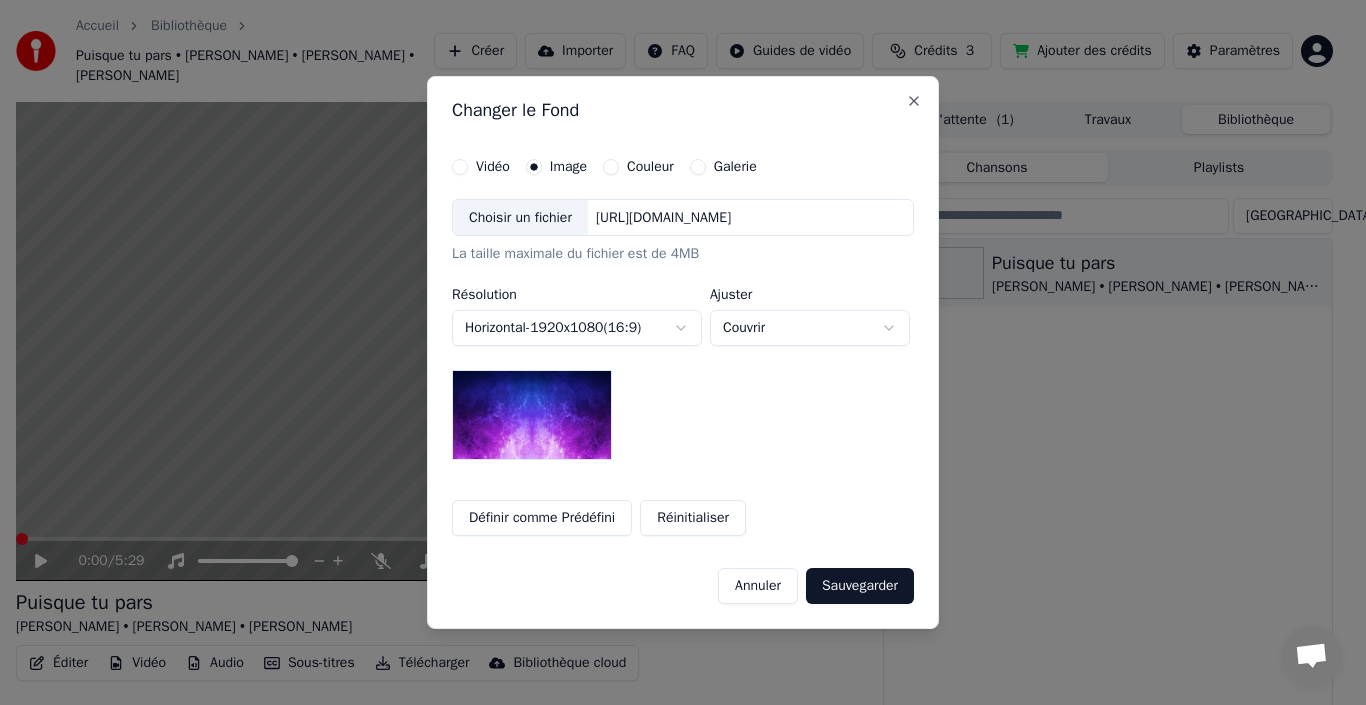 click on "Choisir un fichier" at bounding box center [520, 218] 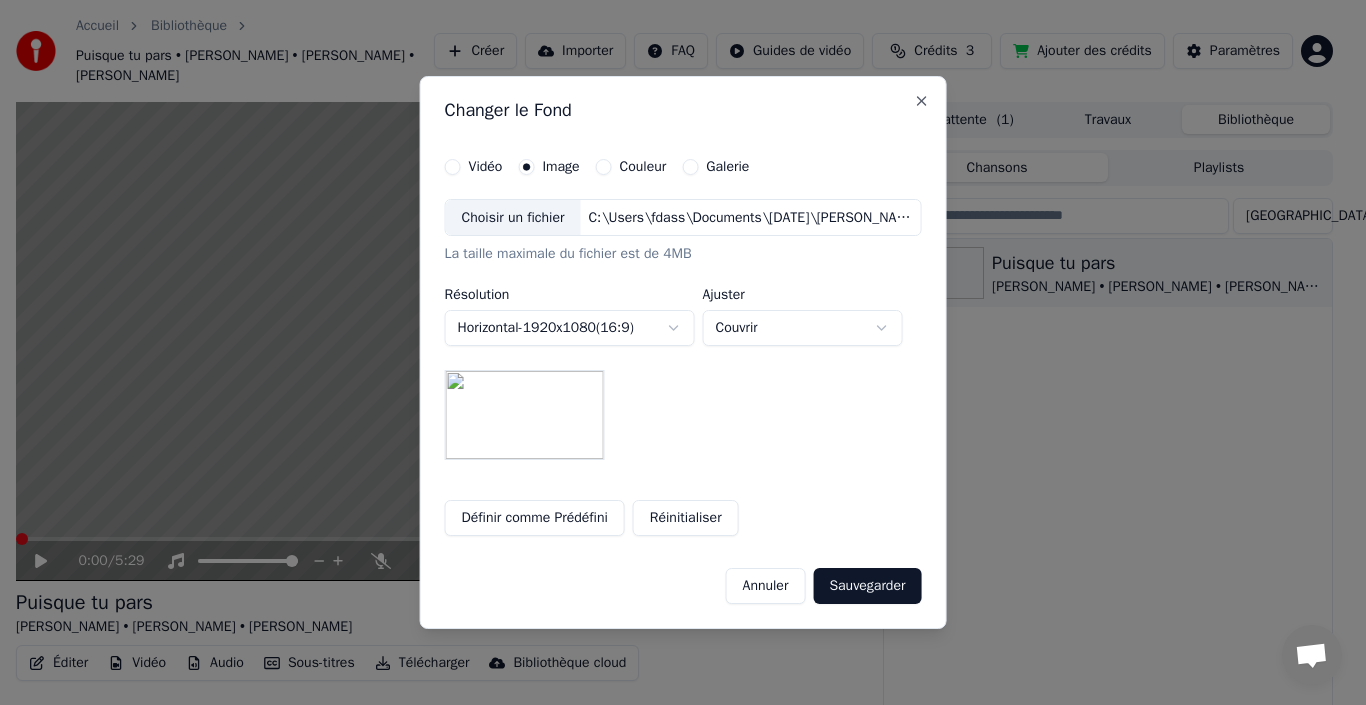 click on "Choisir un fichier" at bounding box center [513, 218] 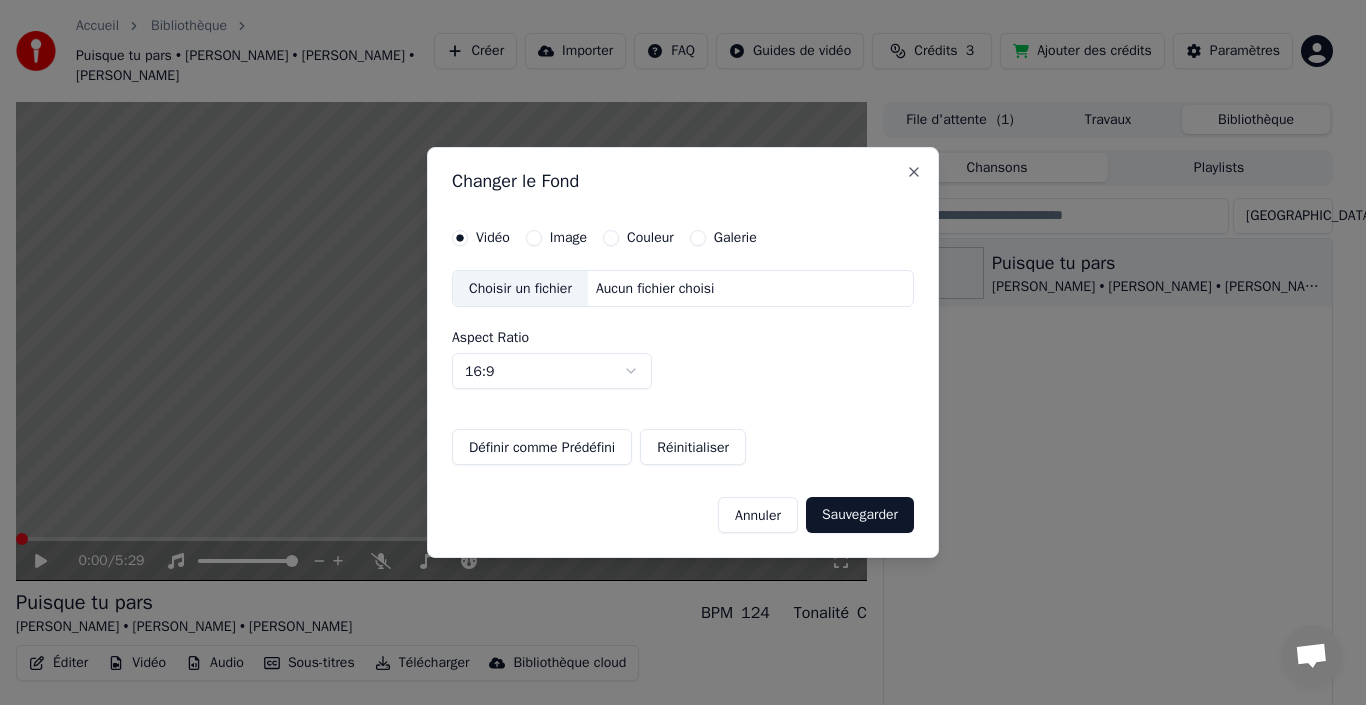click on "Choisir un fichier" at bounding box center [520, 289] 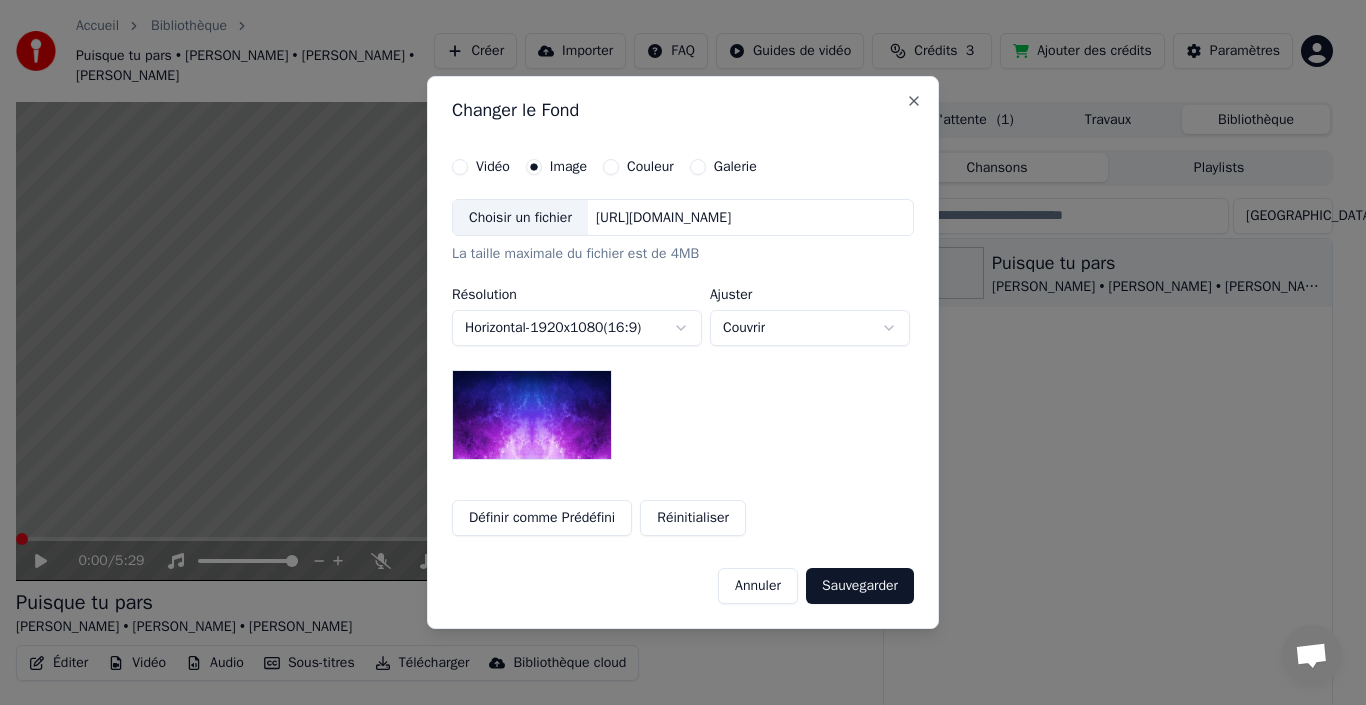click on "Choisir un fichier" at bounding box center [520, 218] 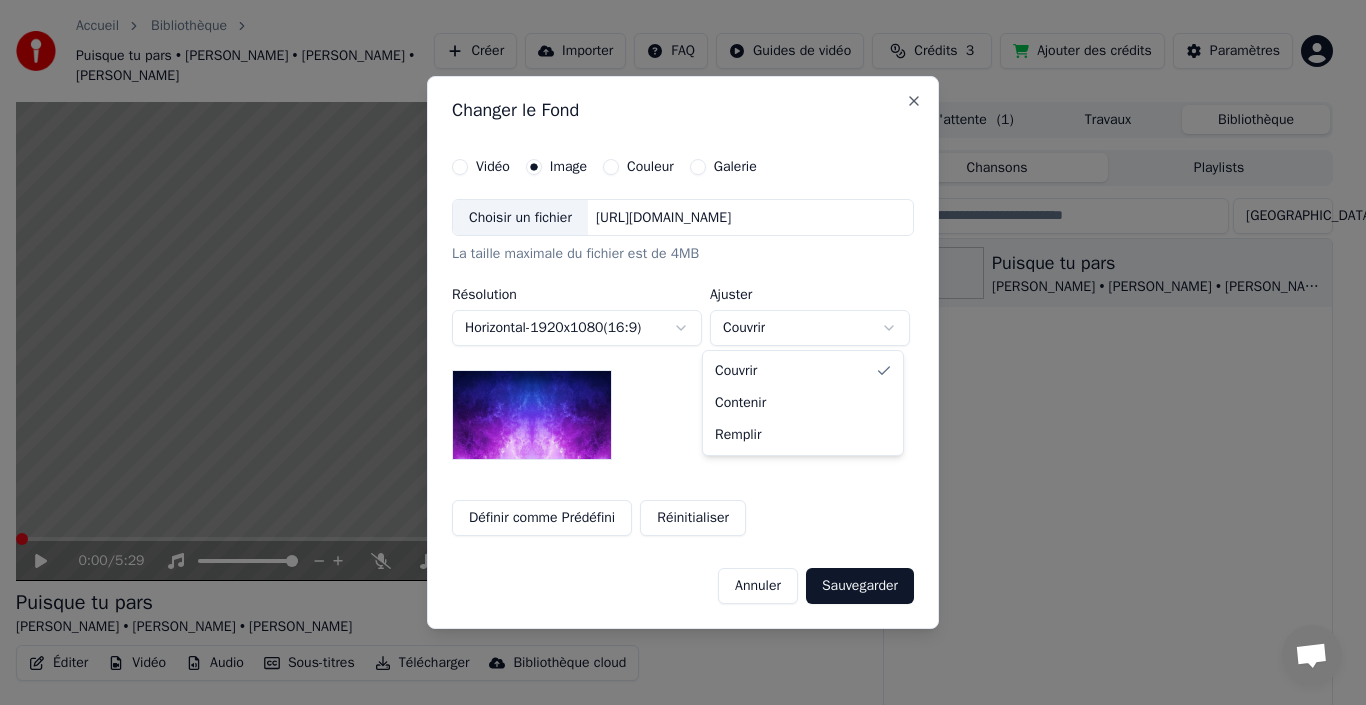 click on "**********" at bounding box center [674, 352] 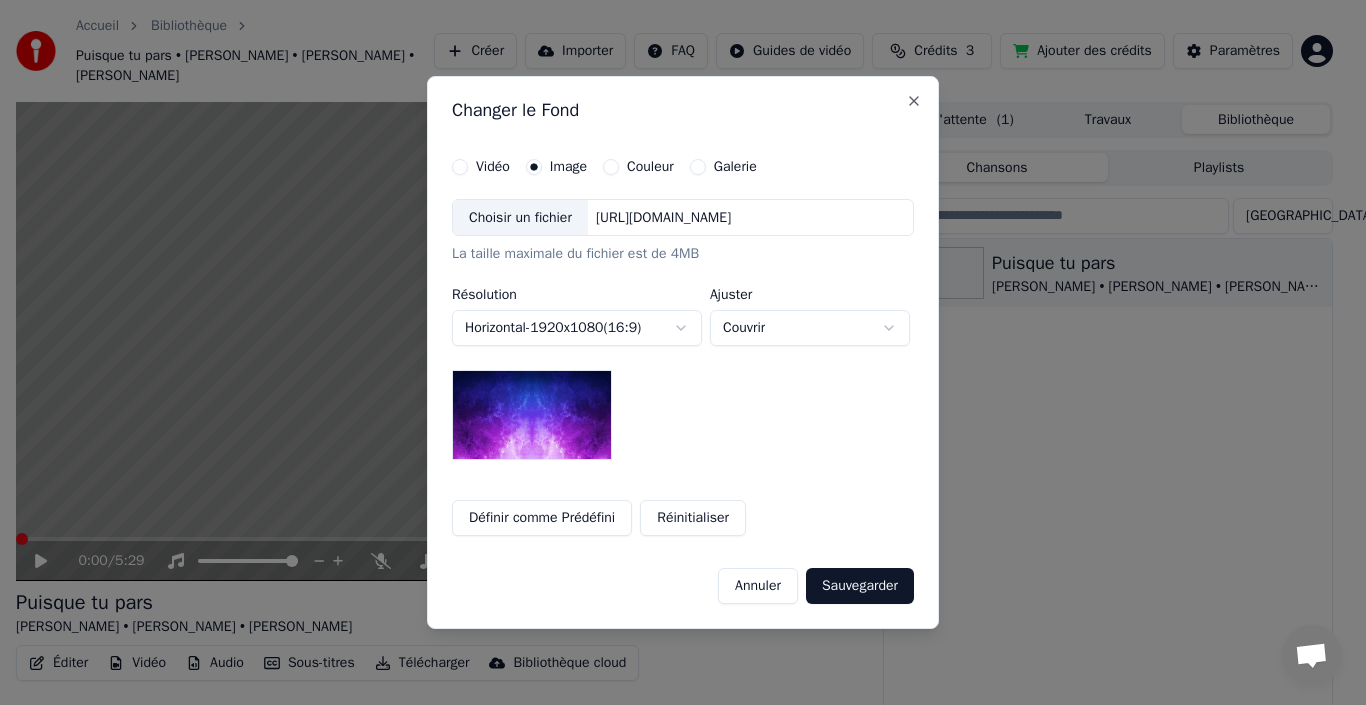 click on "**********" at bounding box center [674, 352] 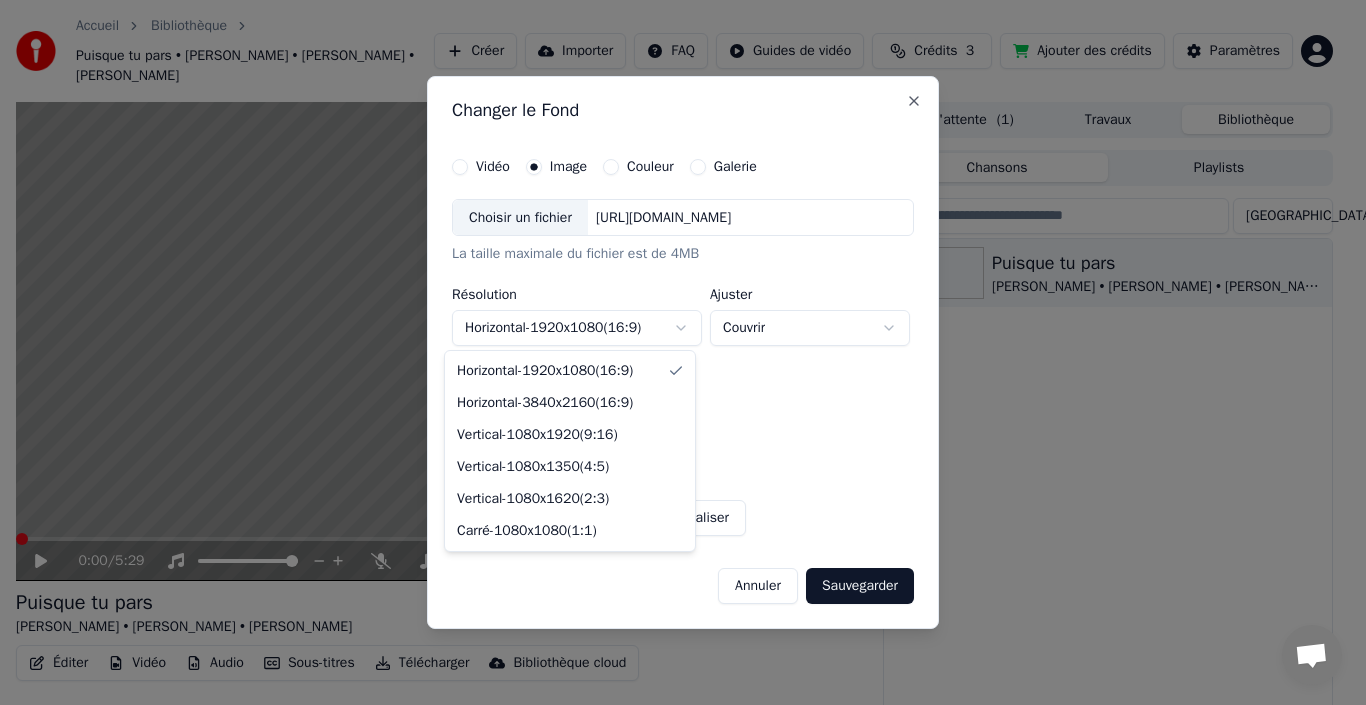 click on "**********" at bounding box center [674, 352] 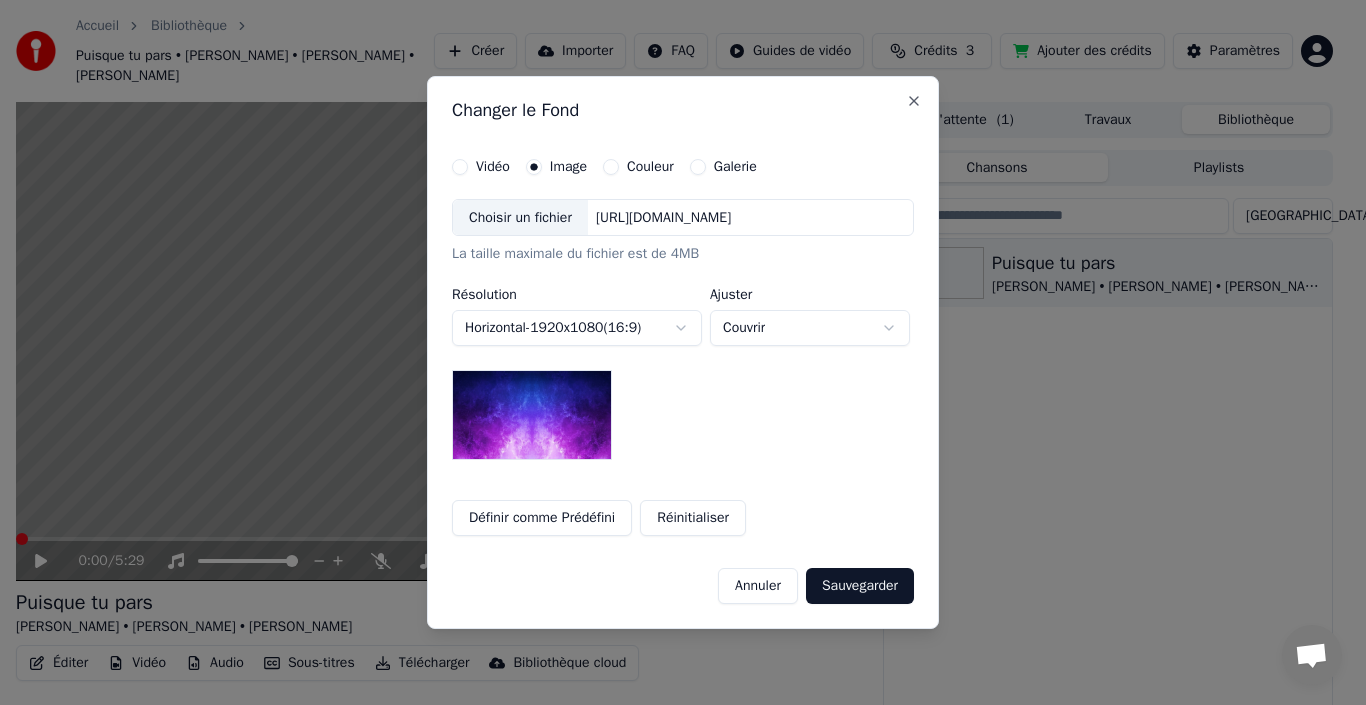click on "Choisir un fichier" at bounding box center [520, 218] 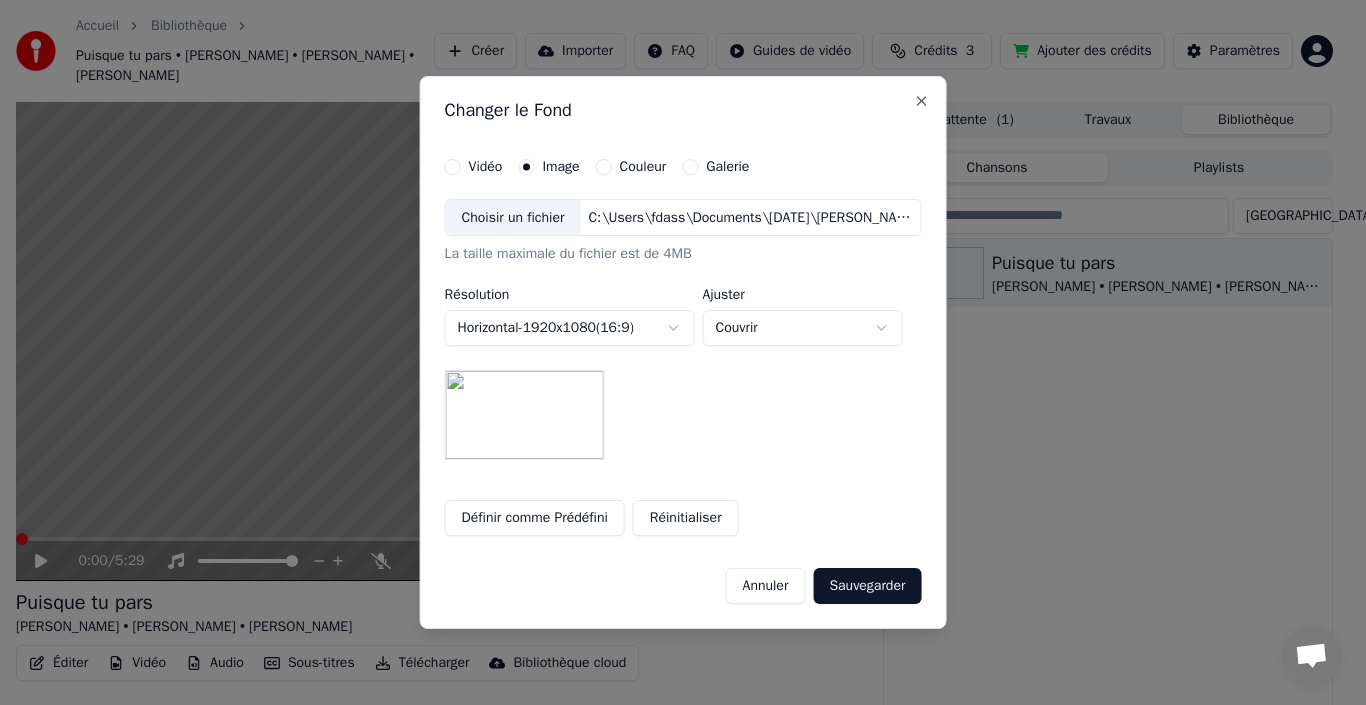 click on "Annuler" at bounding box center [766, 586] 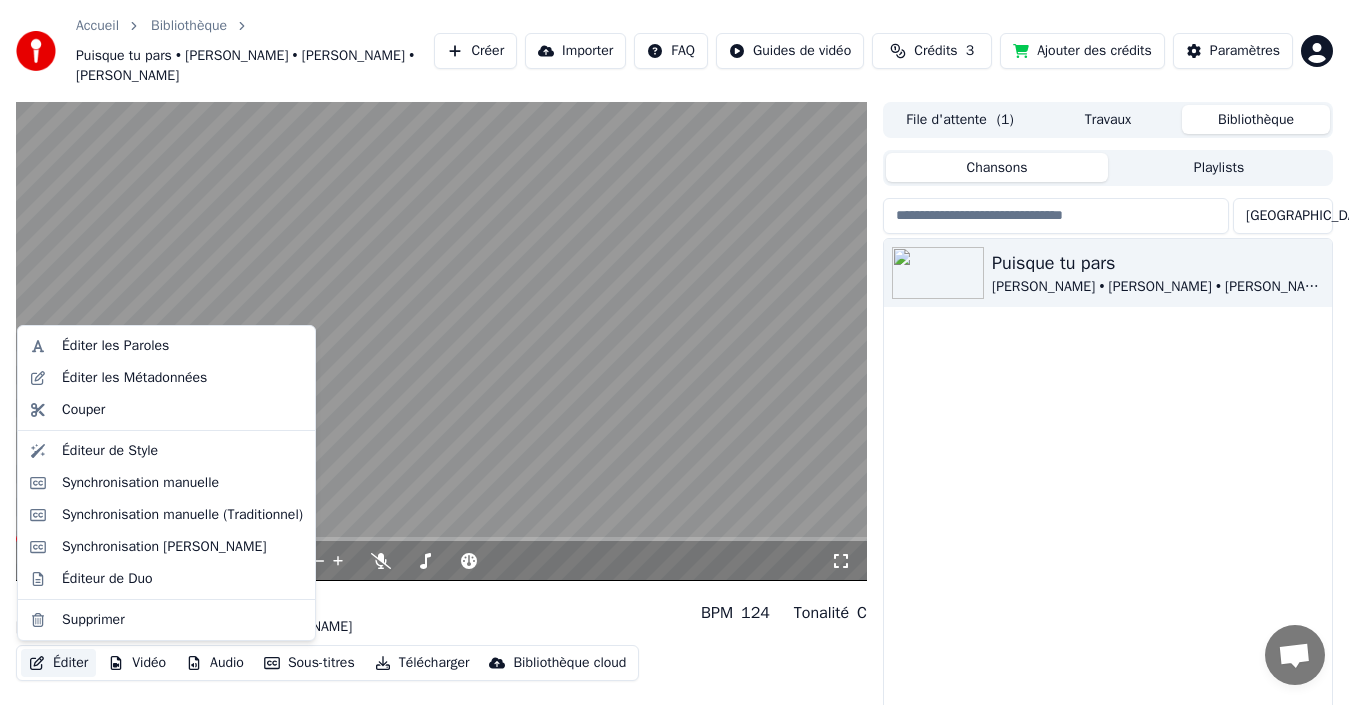 click on "Éditer" at bounding box center (58, 663) 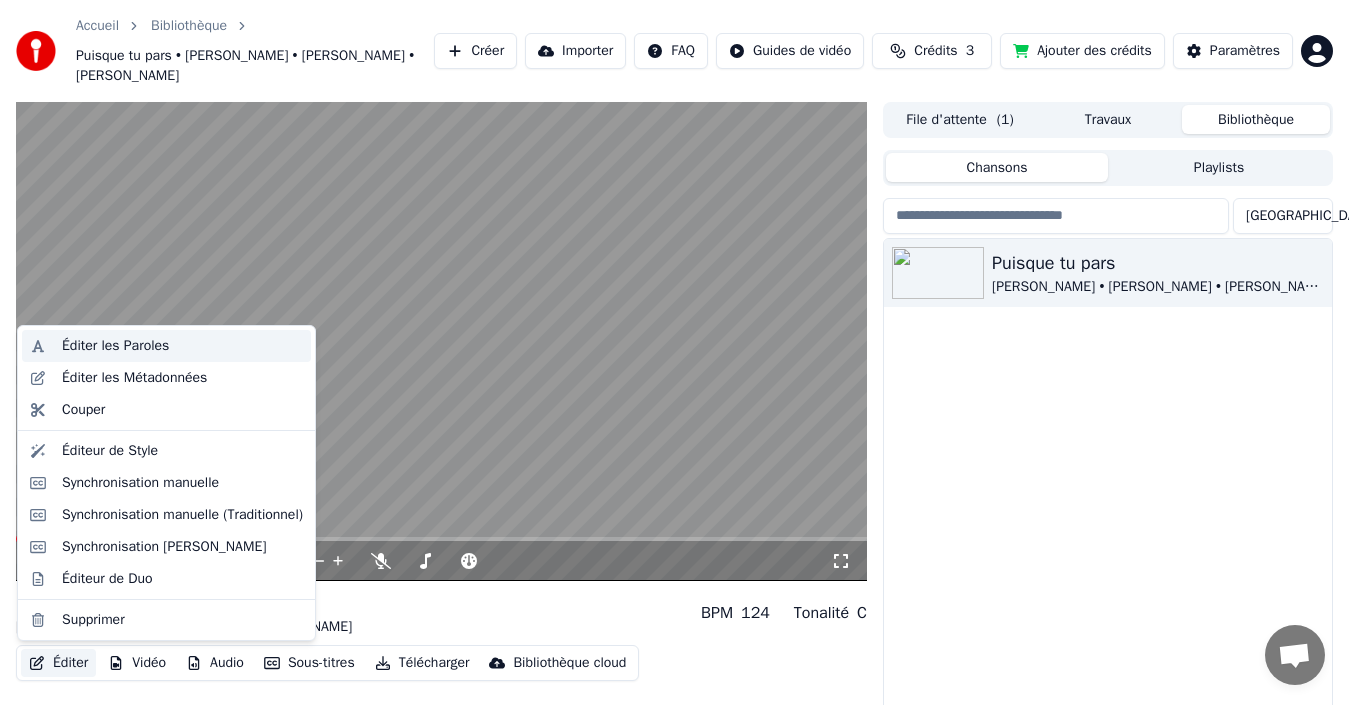 click on "Éditer les Paroles" at bounding box center (115, 346) 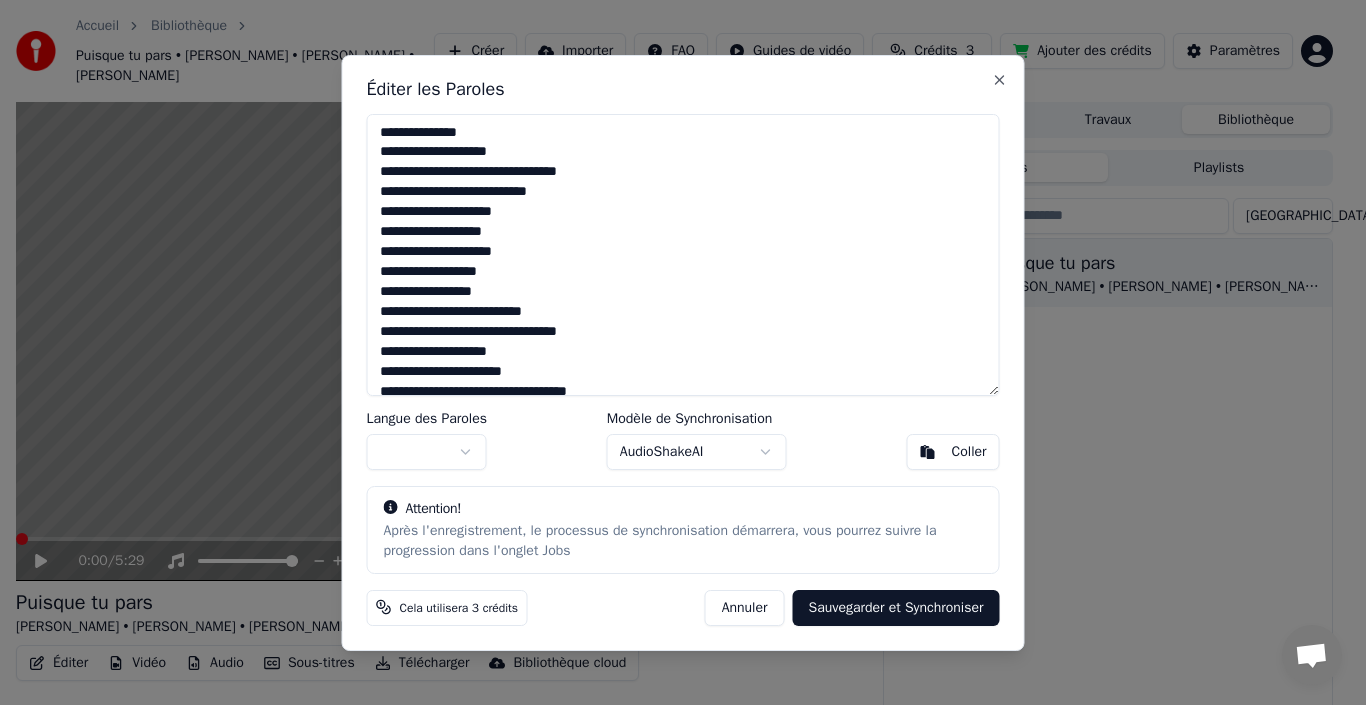 click on "Annuler" at bounding box center (745, 607) 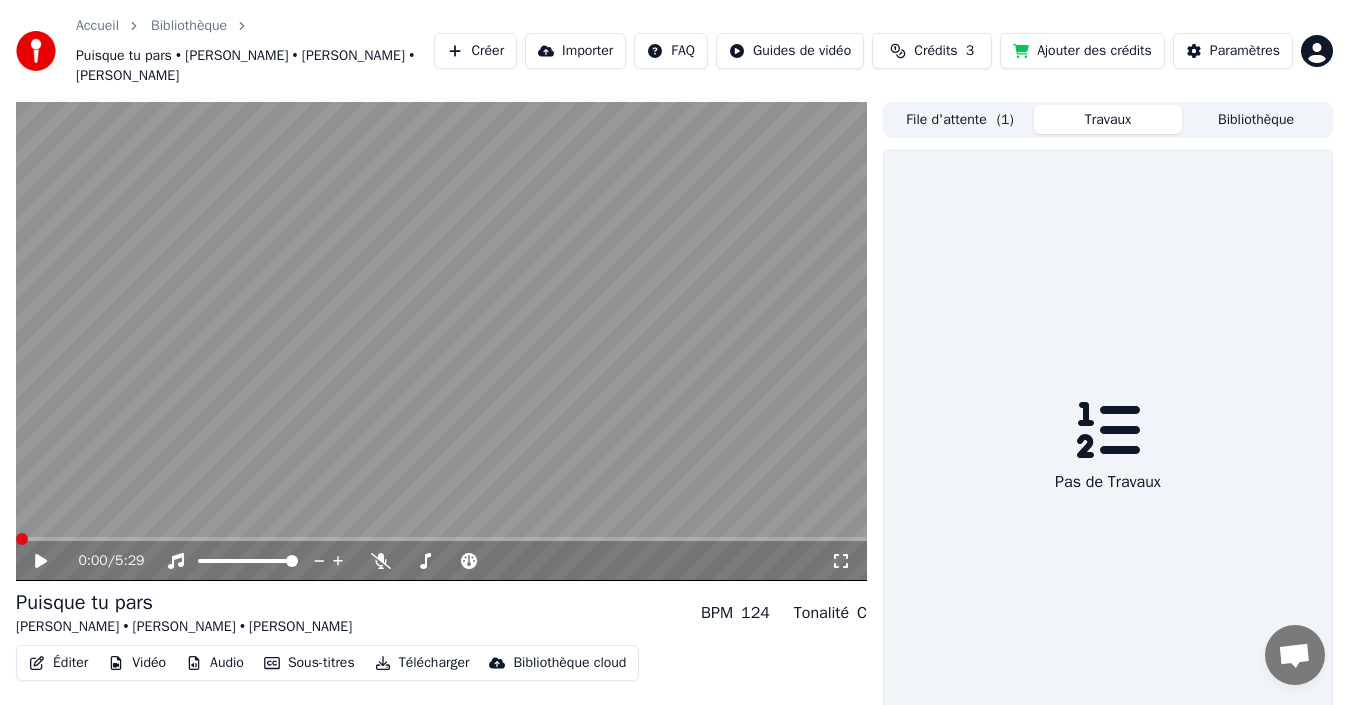 click on "Travaux" at bounding box center [1108, 119] 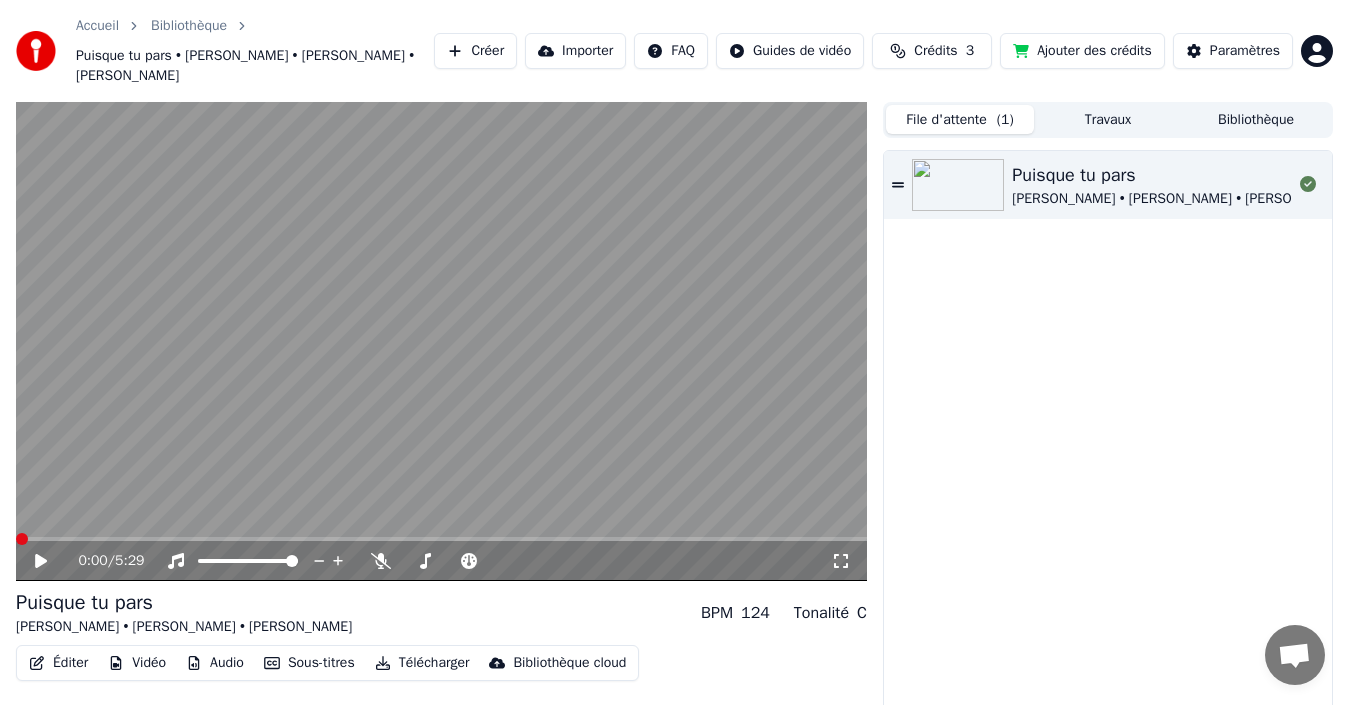 click on "File d'attente ( 1 )" at bounding box center [960, 119] 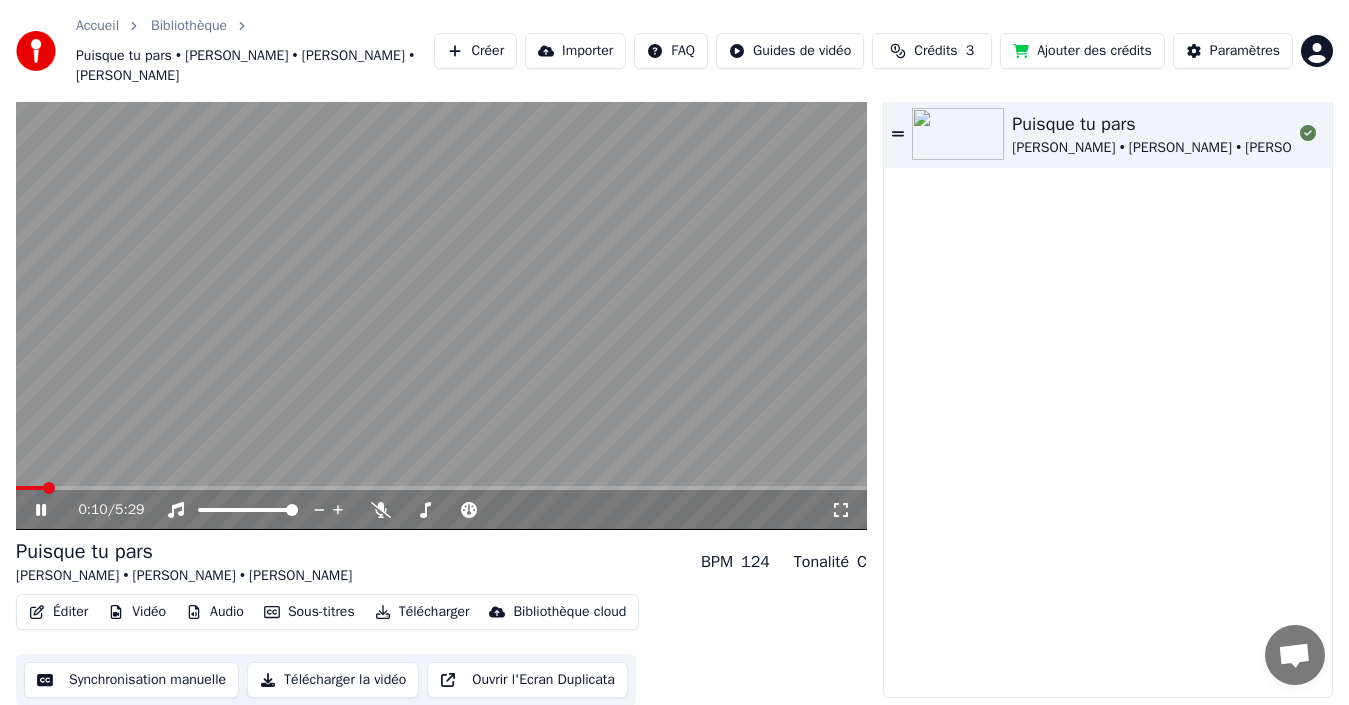 scroll, scrollTop: 52, scrollLeft: 0, axis: vertical 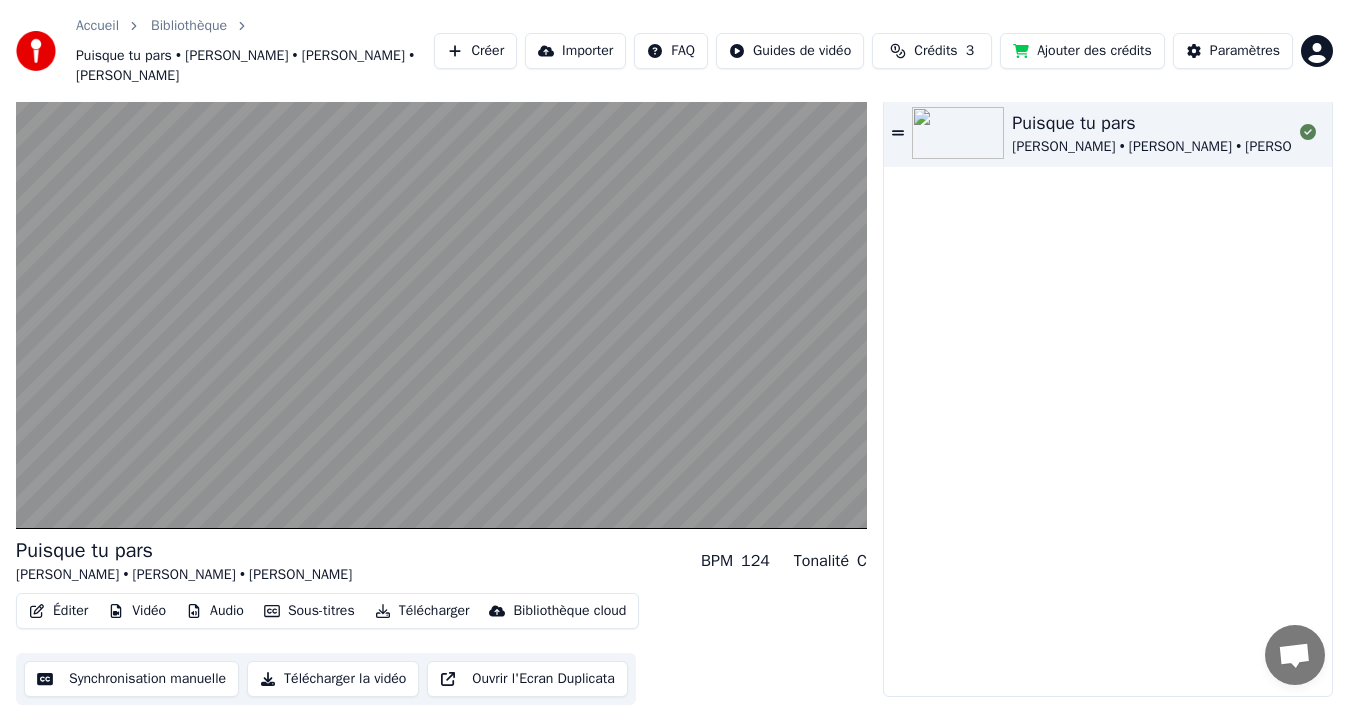 click on "Synchronisation manuelle" at bounding box center (131, 679) 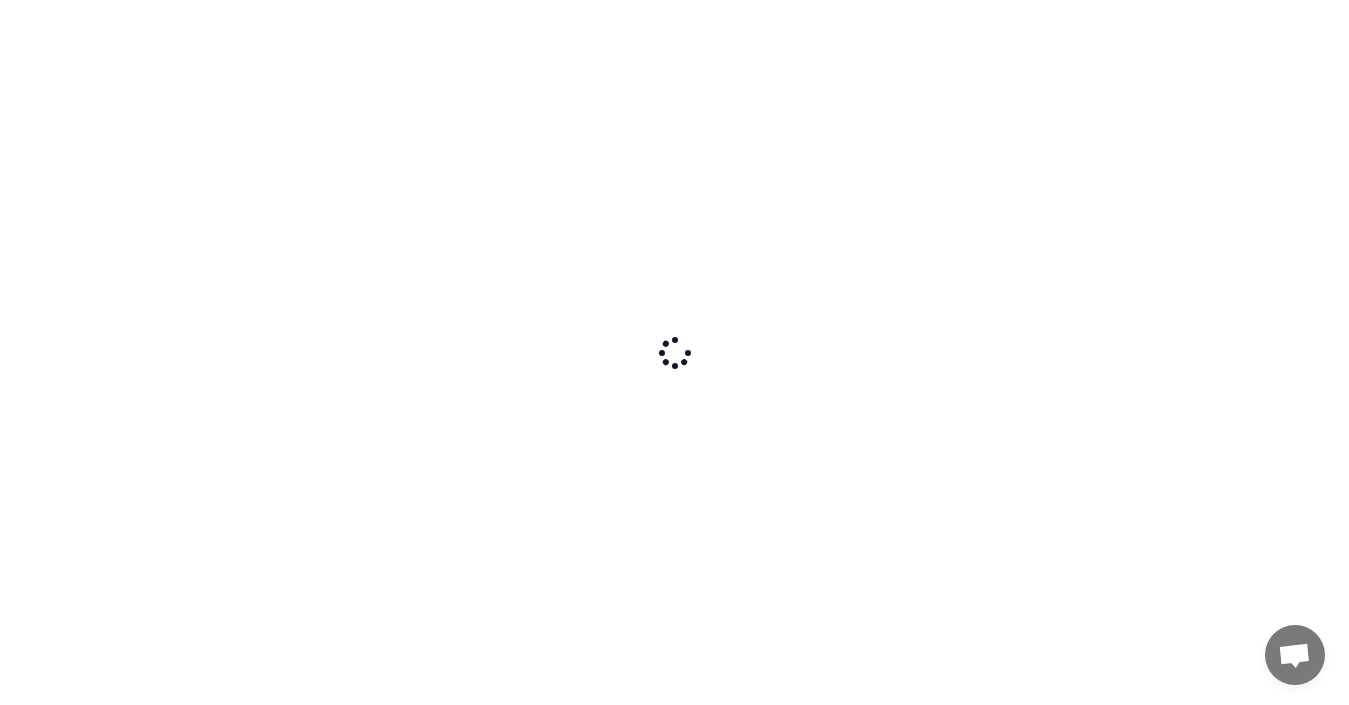 scroll, scrollTop: 0, scrollLeft: 0, axis: both 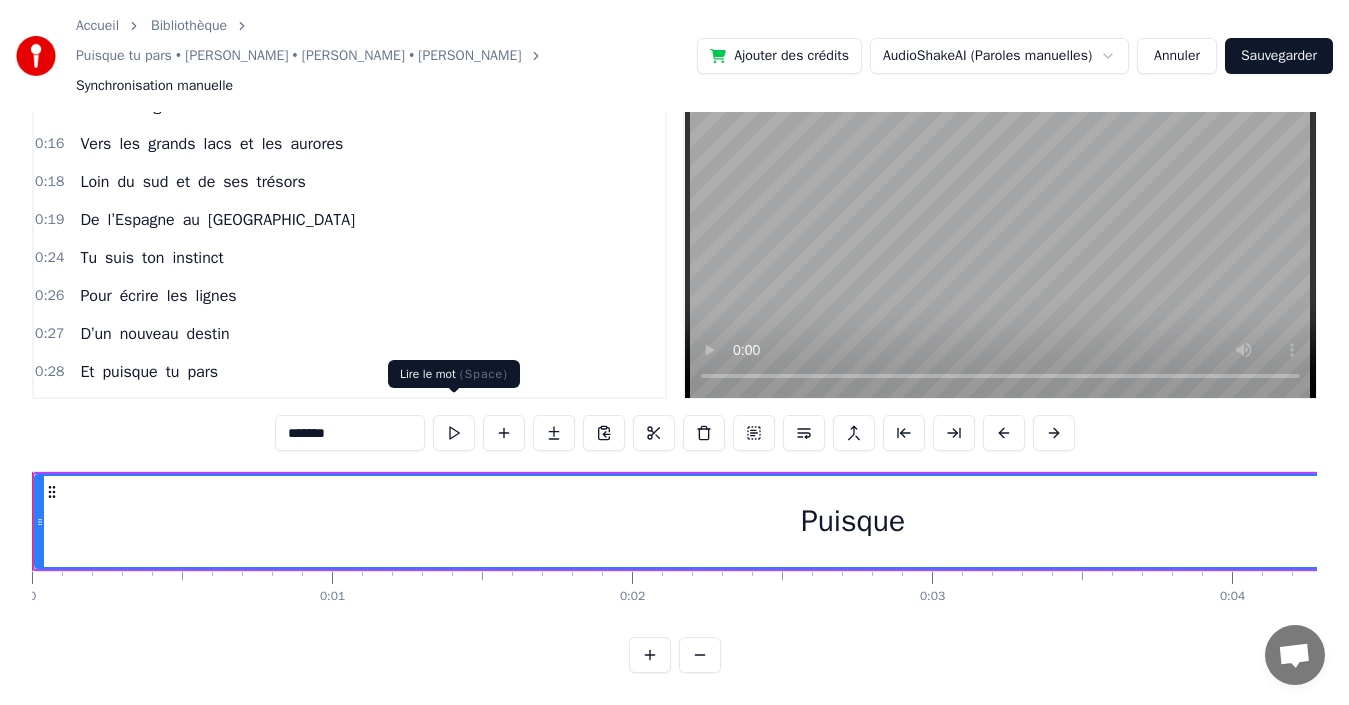 click at bounding box center [454, 433] 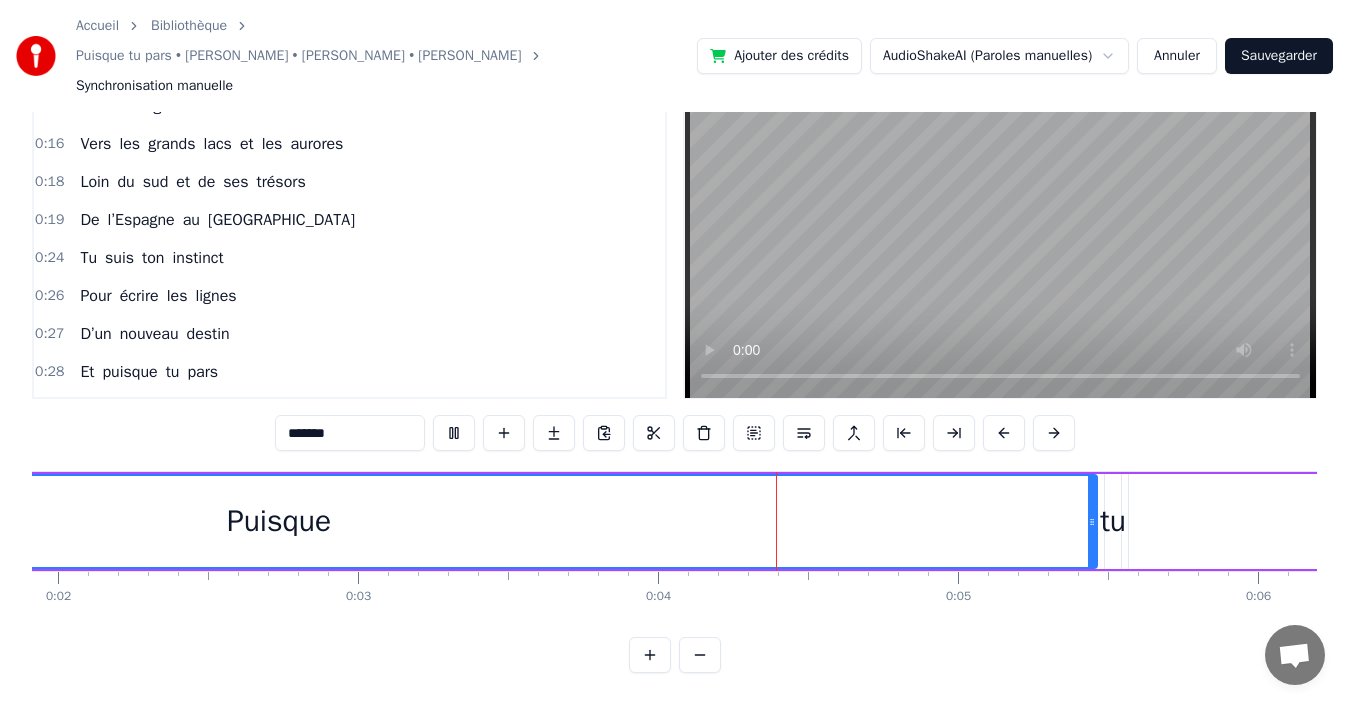 scroll, scrollTop: 0, scrollLeft: 1099, axis: horizontal 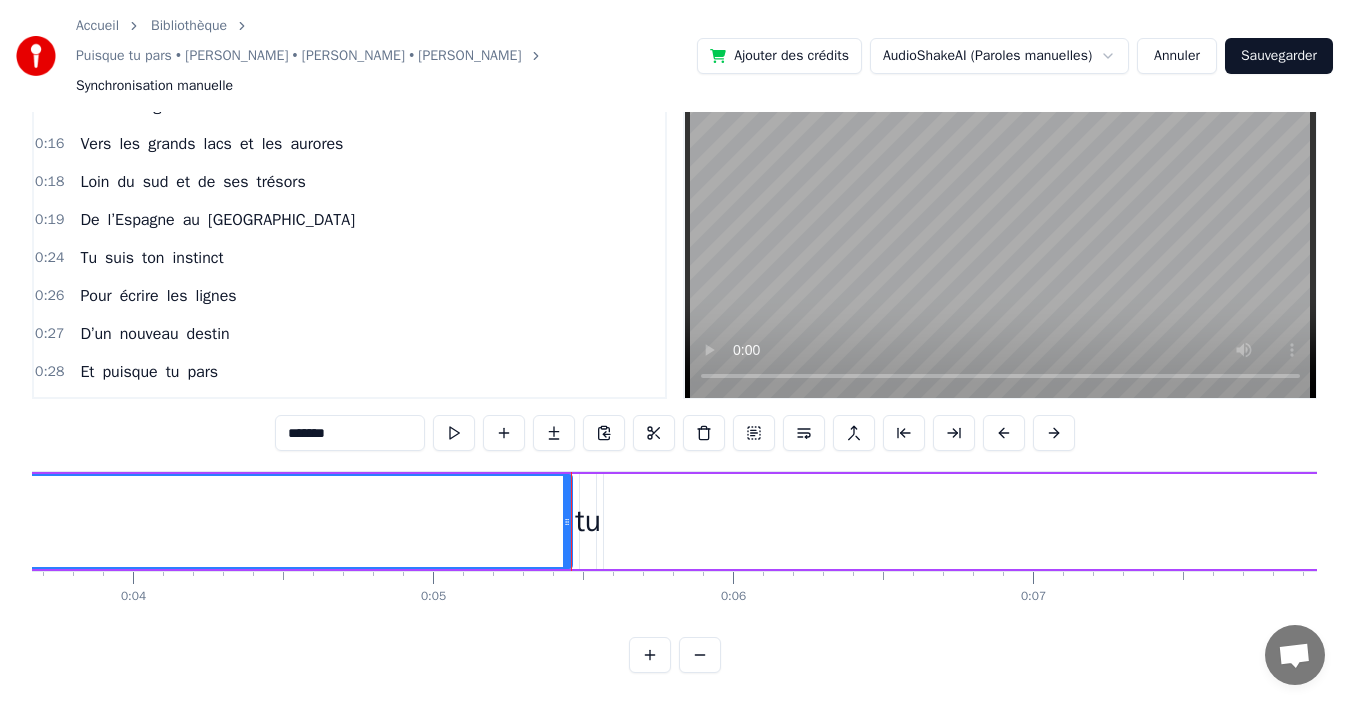 click at bounding box center (454, 433) 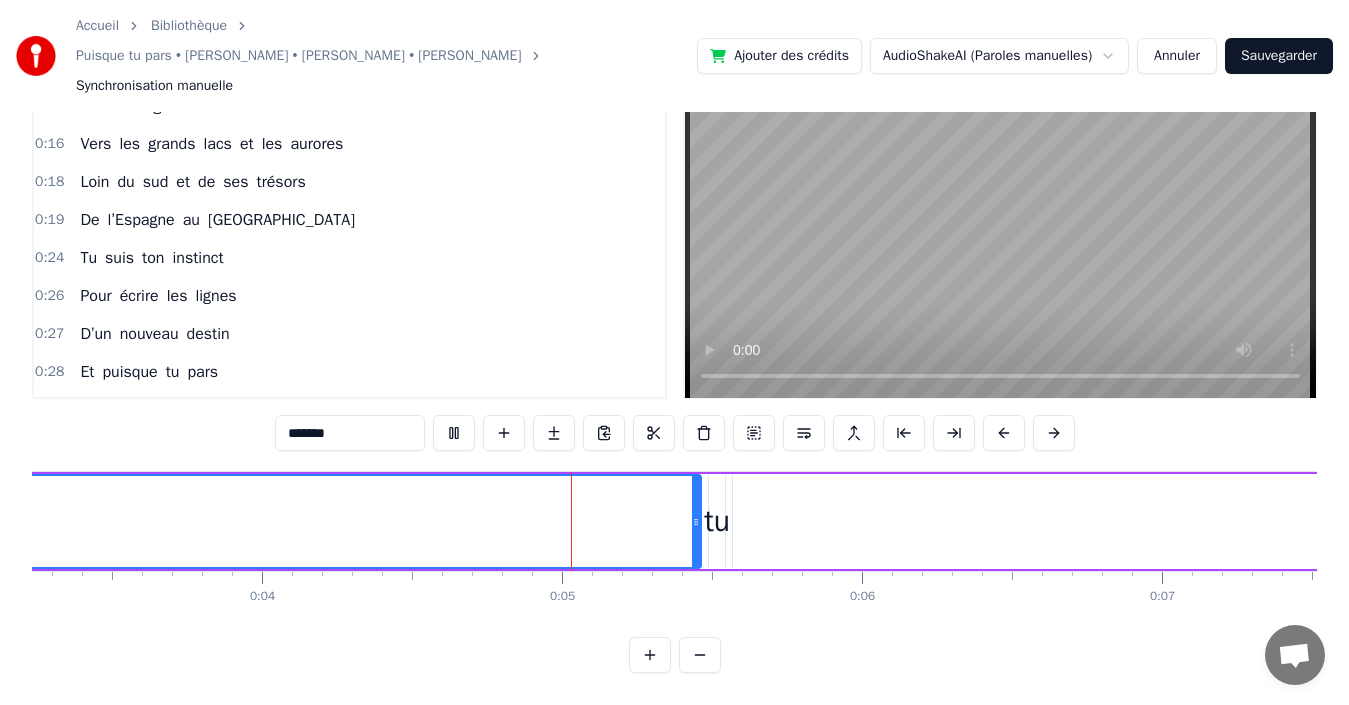 scroll, scrollTop: 0, scrollLeft: 1213, axis: horizontal 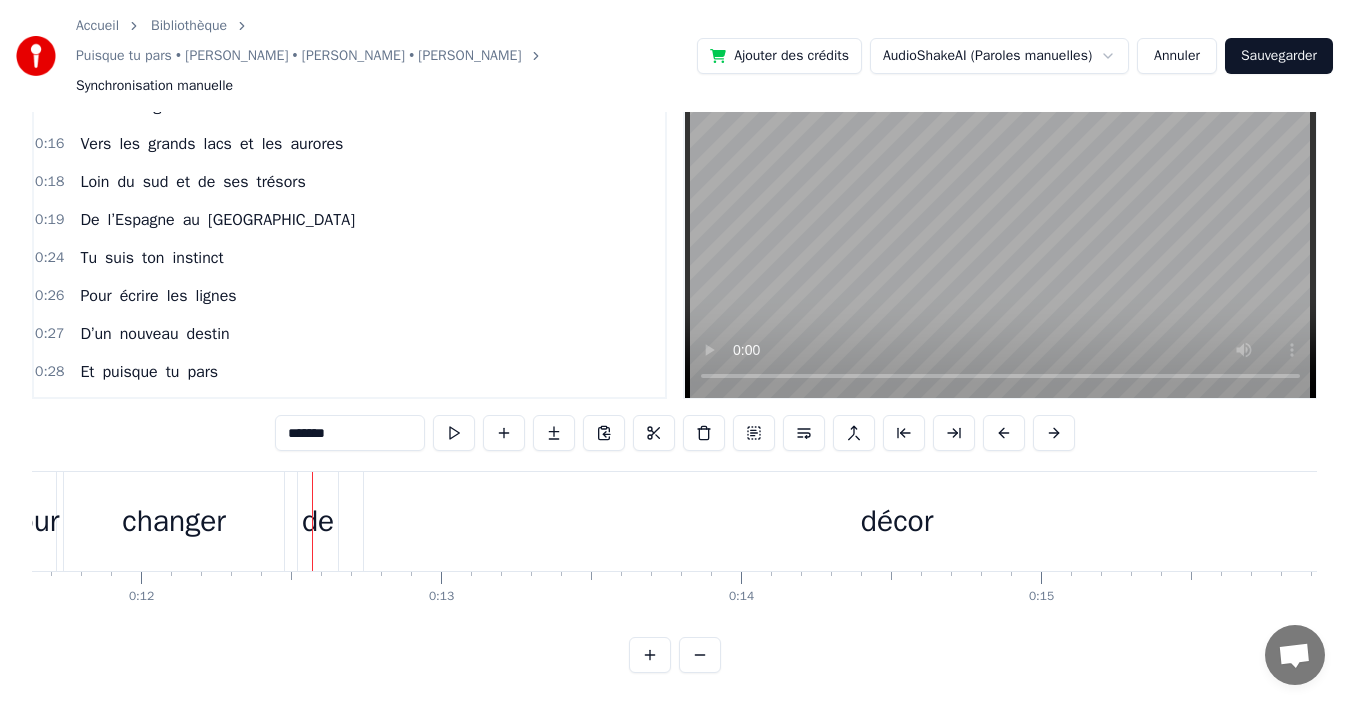 type 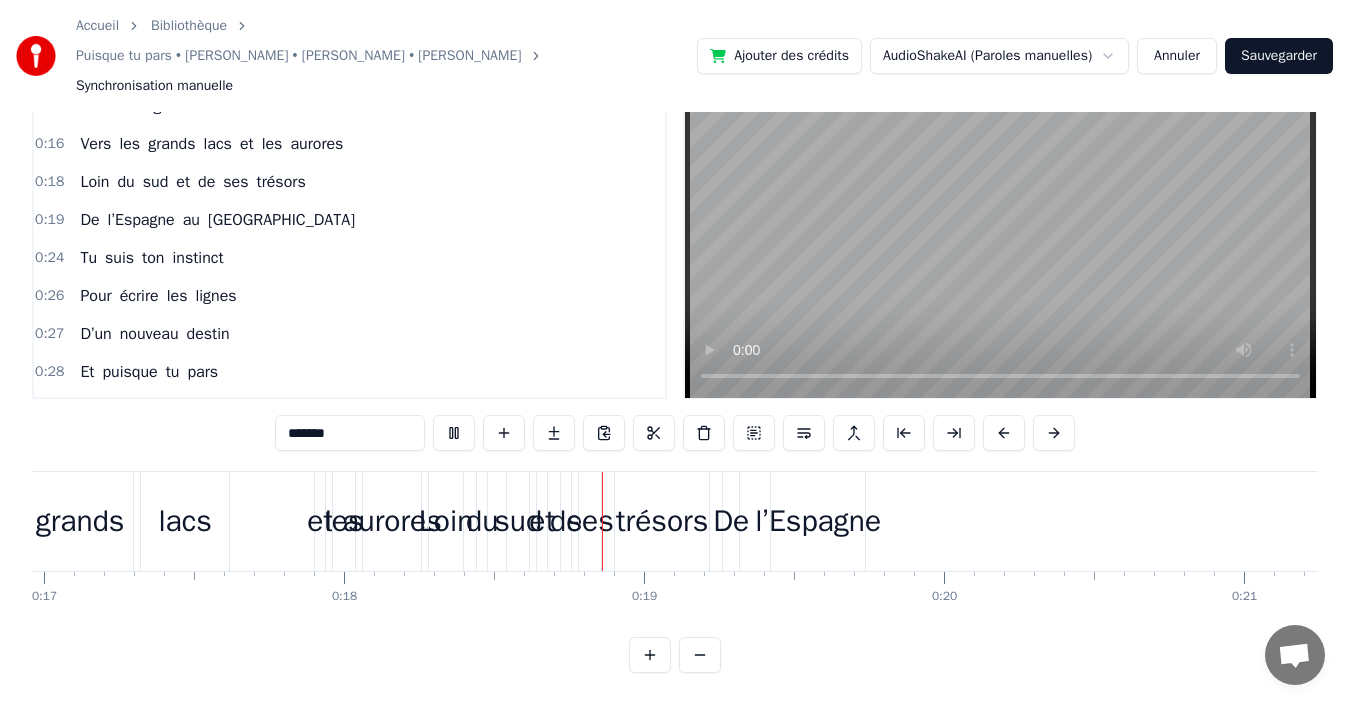 scroll, scrollTop: 0, scrollLeft: 5382, axis: horizontal 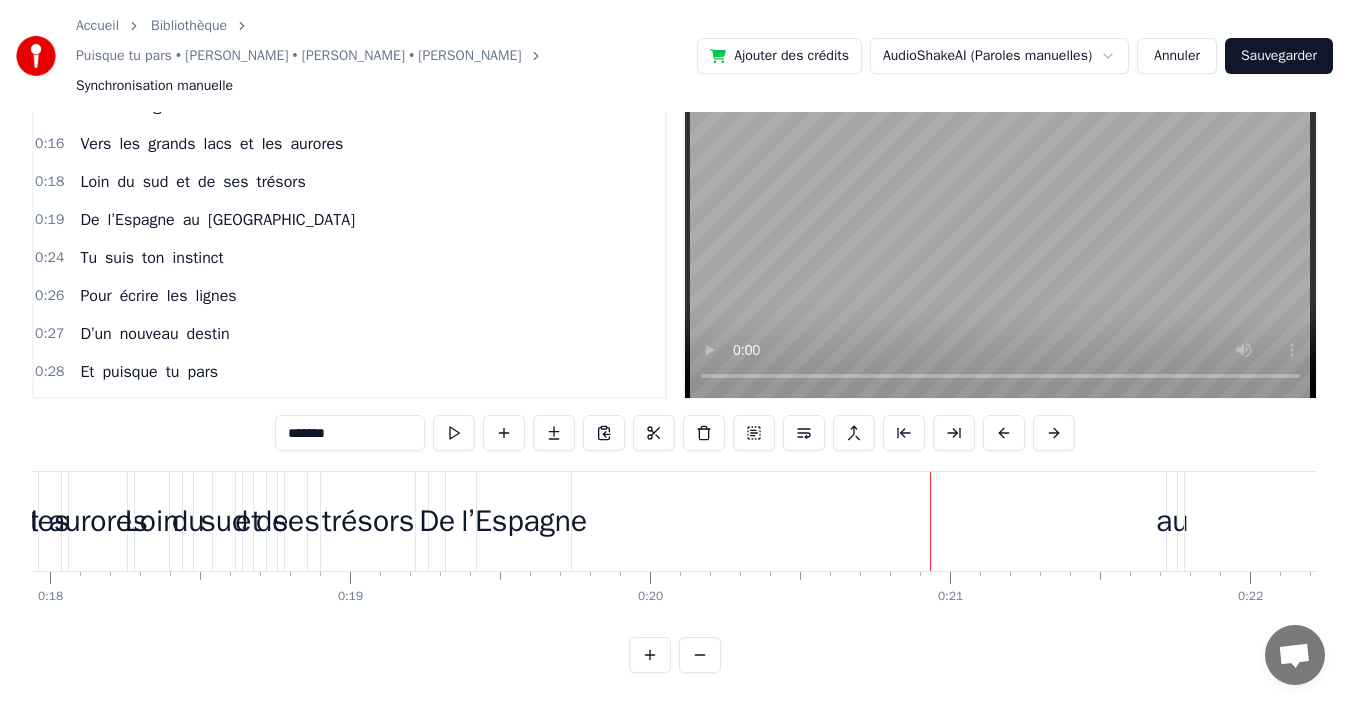 drag, startPoint x: 928, startPoint y: 525, endPoint x: 697, endPoint y: 525, distance: 231 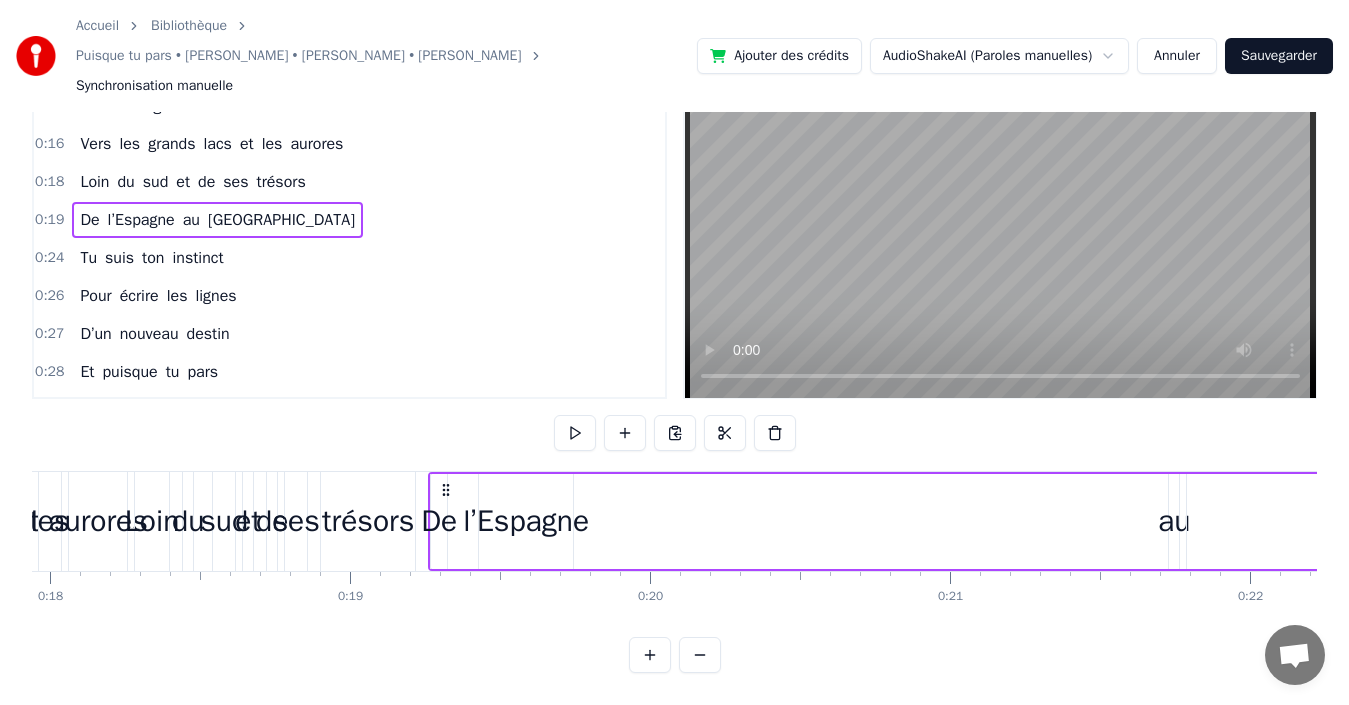 scroll, scrollTop: 0, scrollLeft: 6506, axis: horizontal 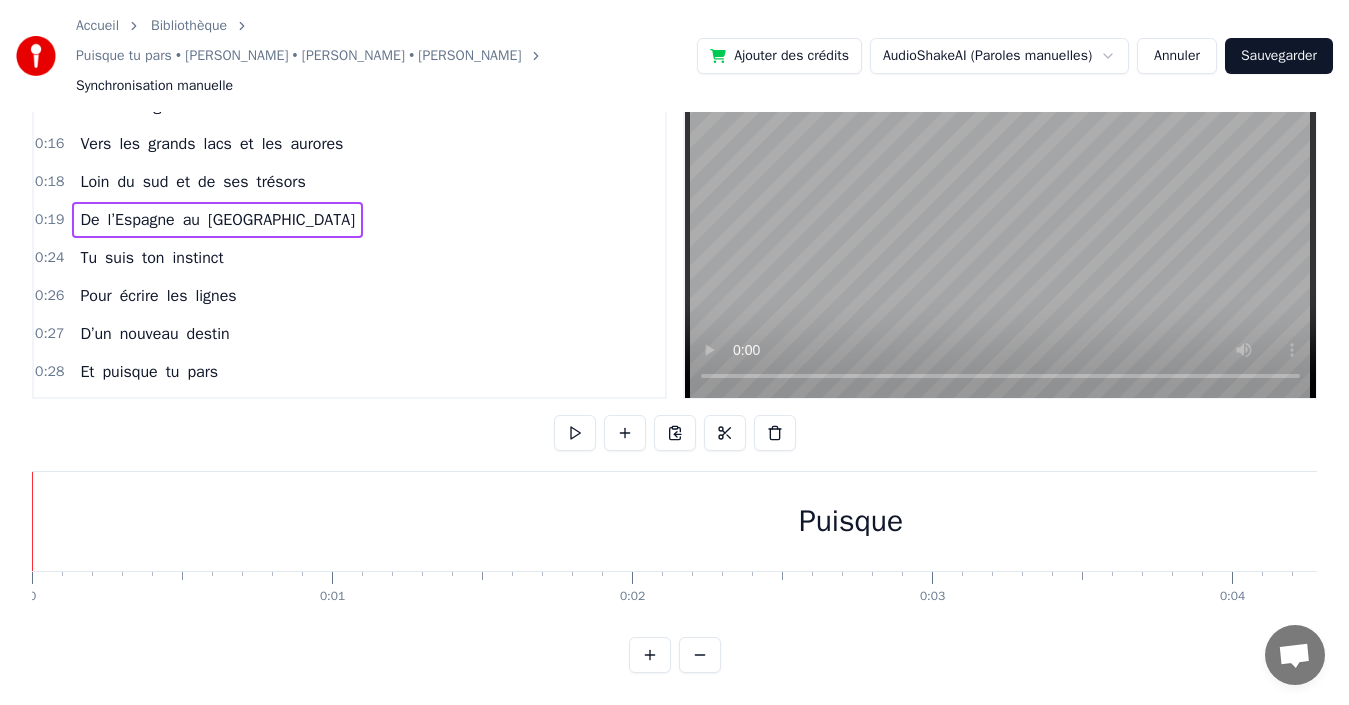 click on "aurores" at bounding box center [316, 144] 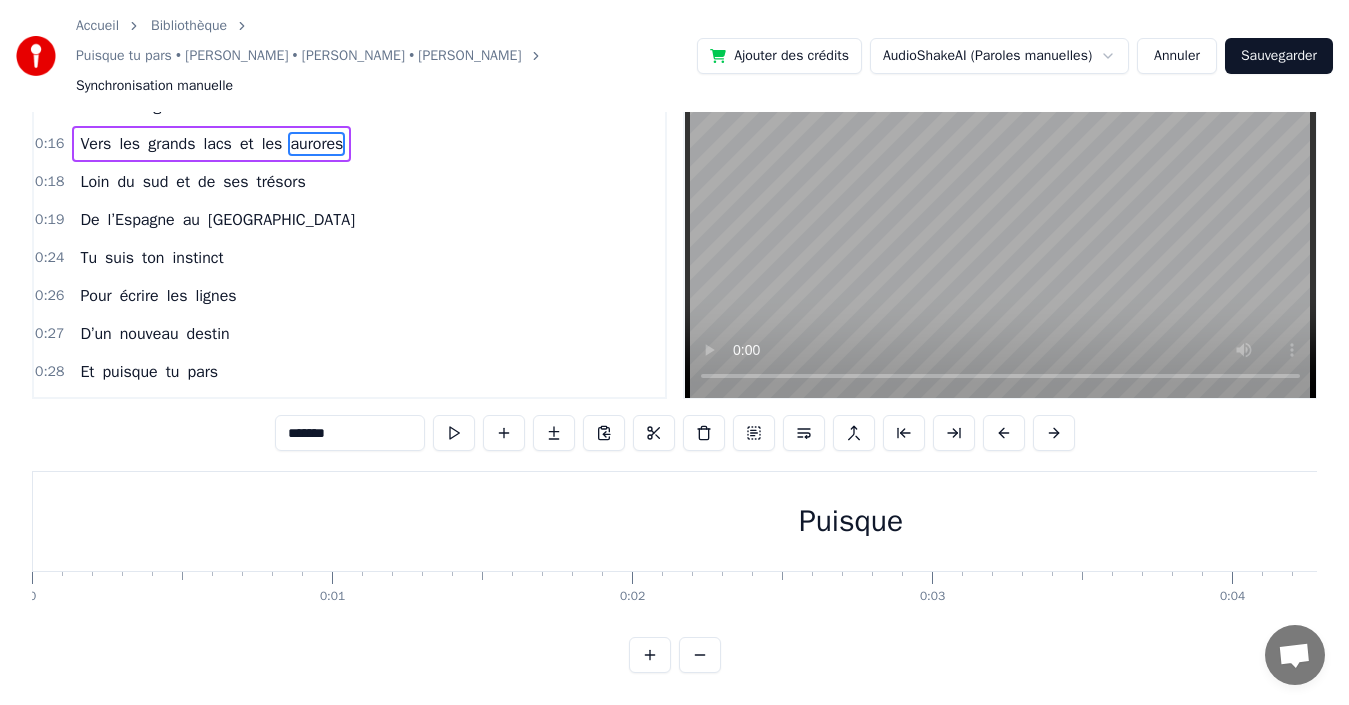 scroll, scrollTop: 95, scrollLeft: 0, axis: vertical 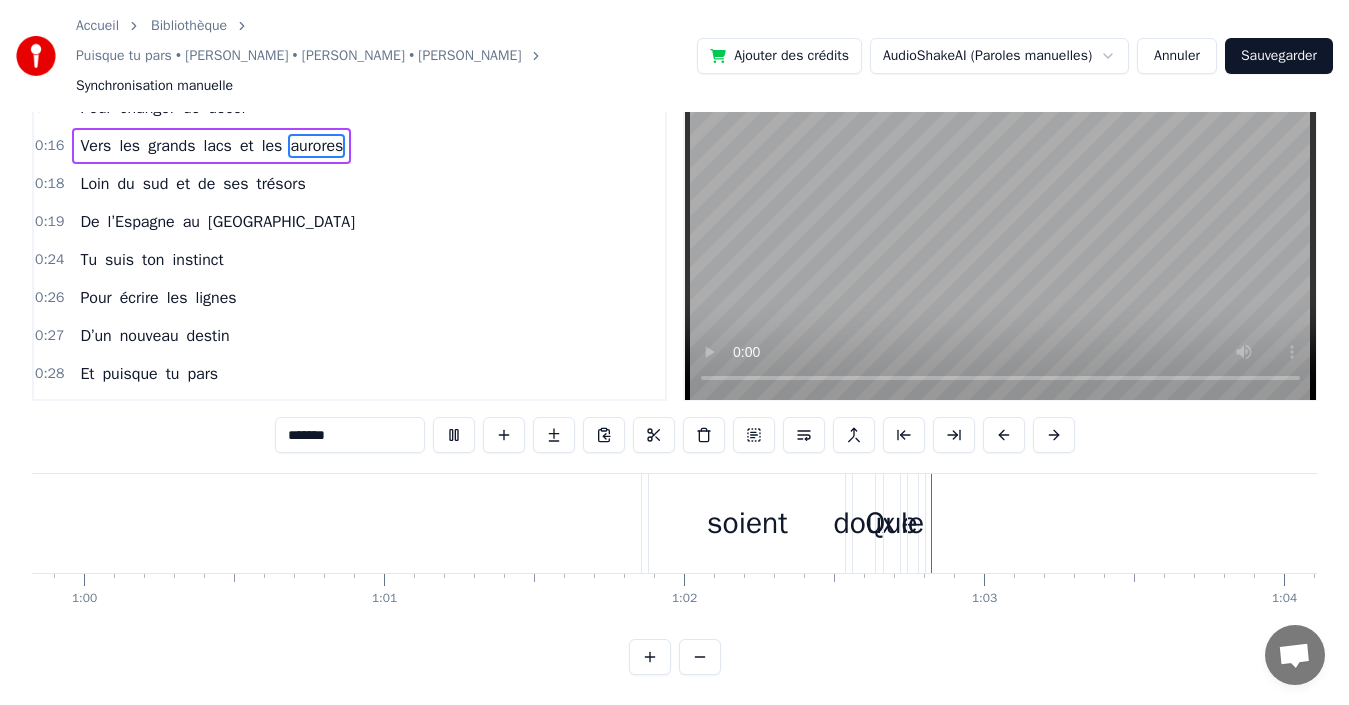 click at bounding box center (700, 657) 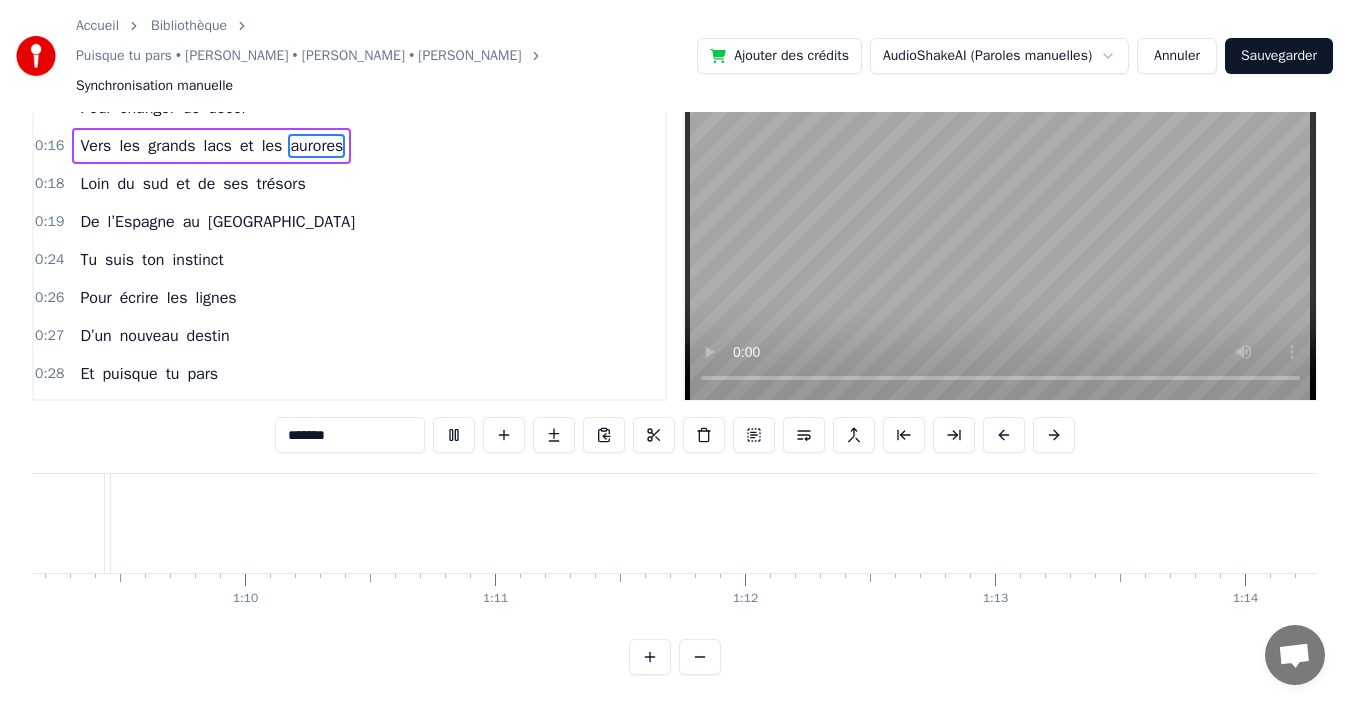 scroll, scrollTop: 0, scrollLeft: 15815, axis: horizontal 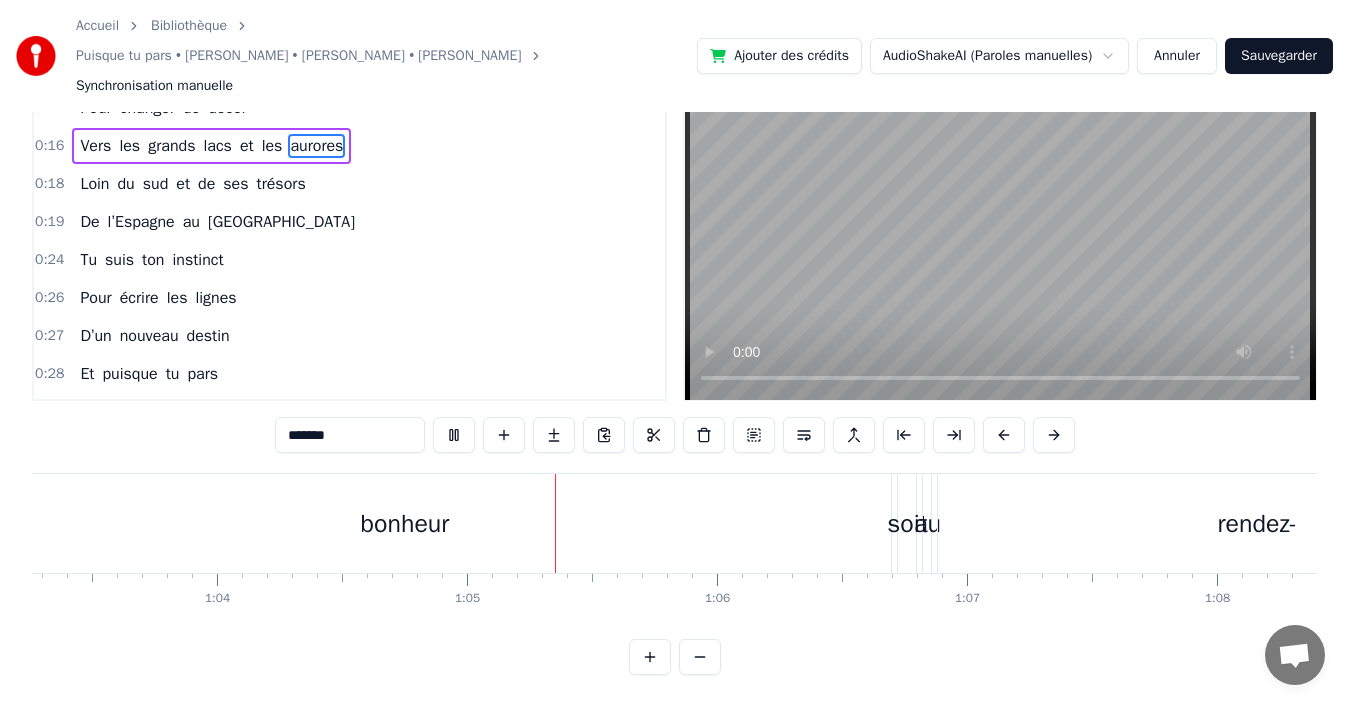 click at bounding box center (700, 657) 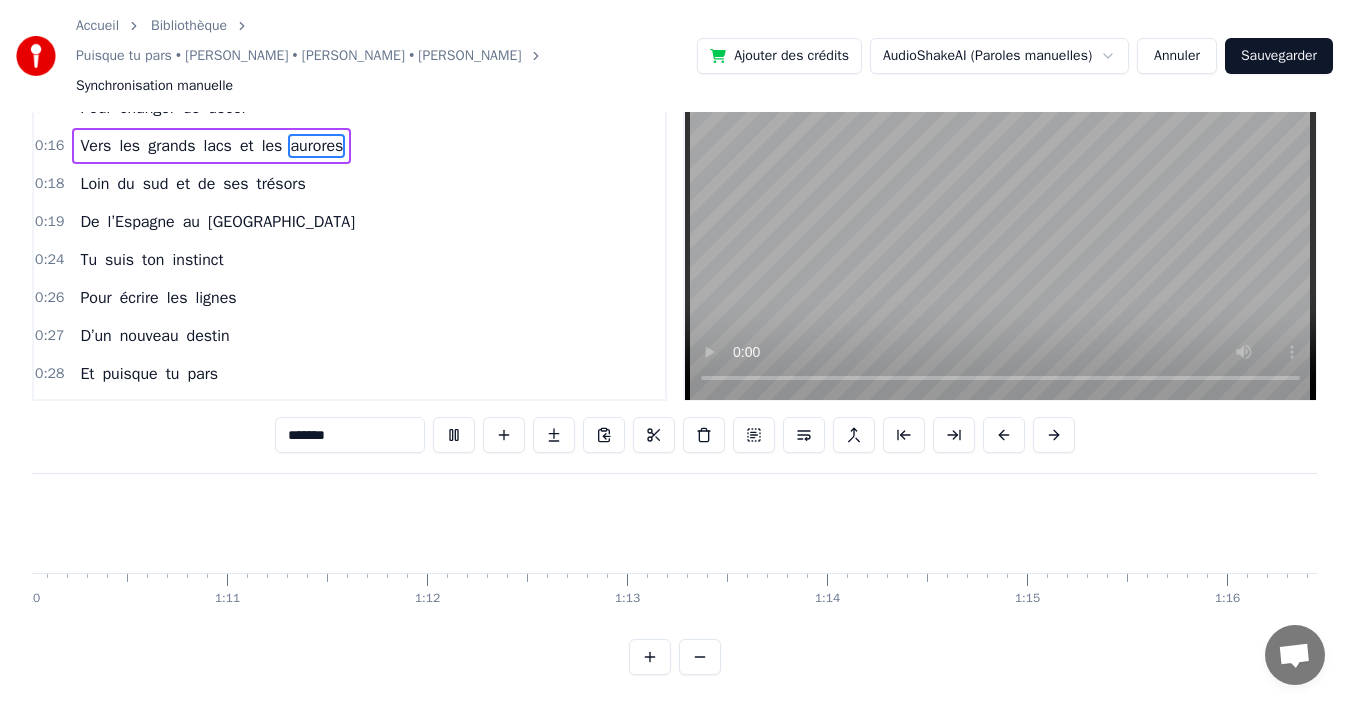 scroll, scrollTop: 0, scrollLeft: 13638, axis: horizontal 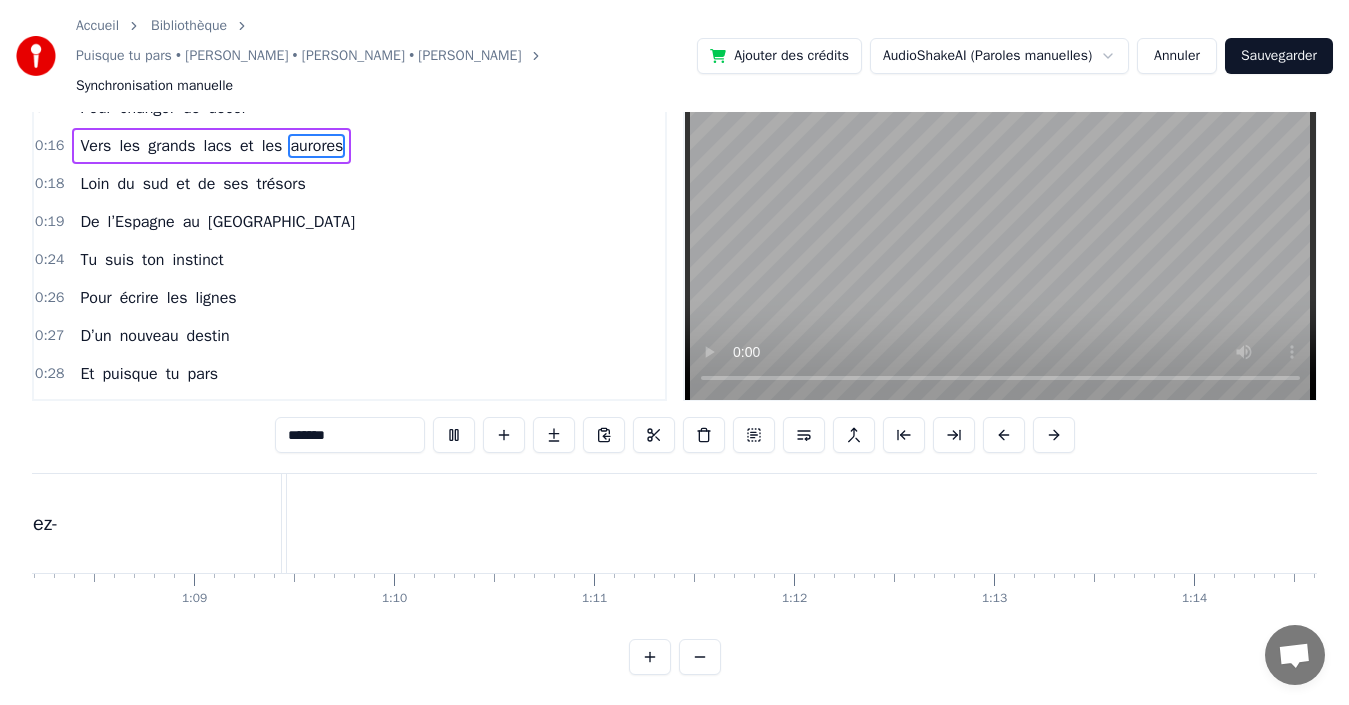 click at bounding box center (700, 657) 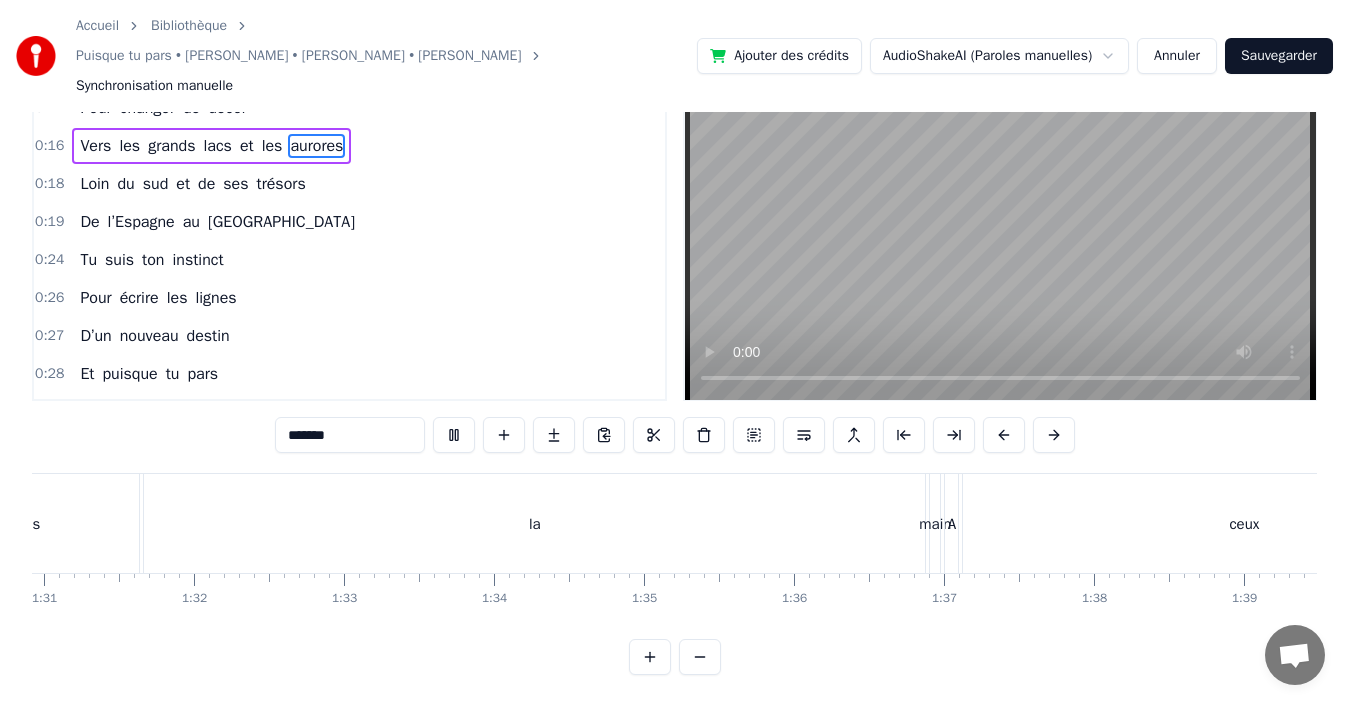 click at bounding box center (700, 657) 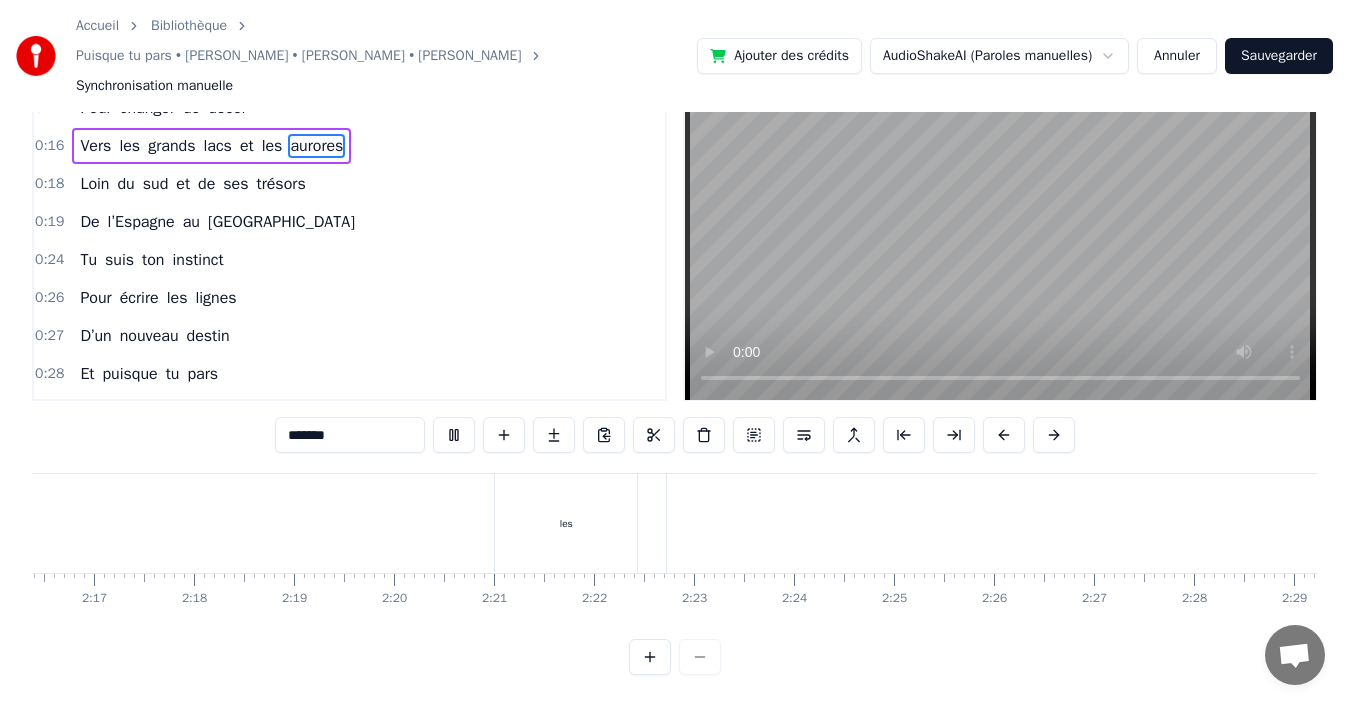 click at bounding box center (675, 657) 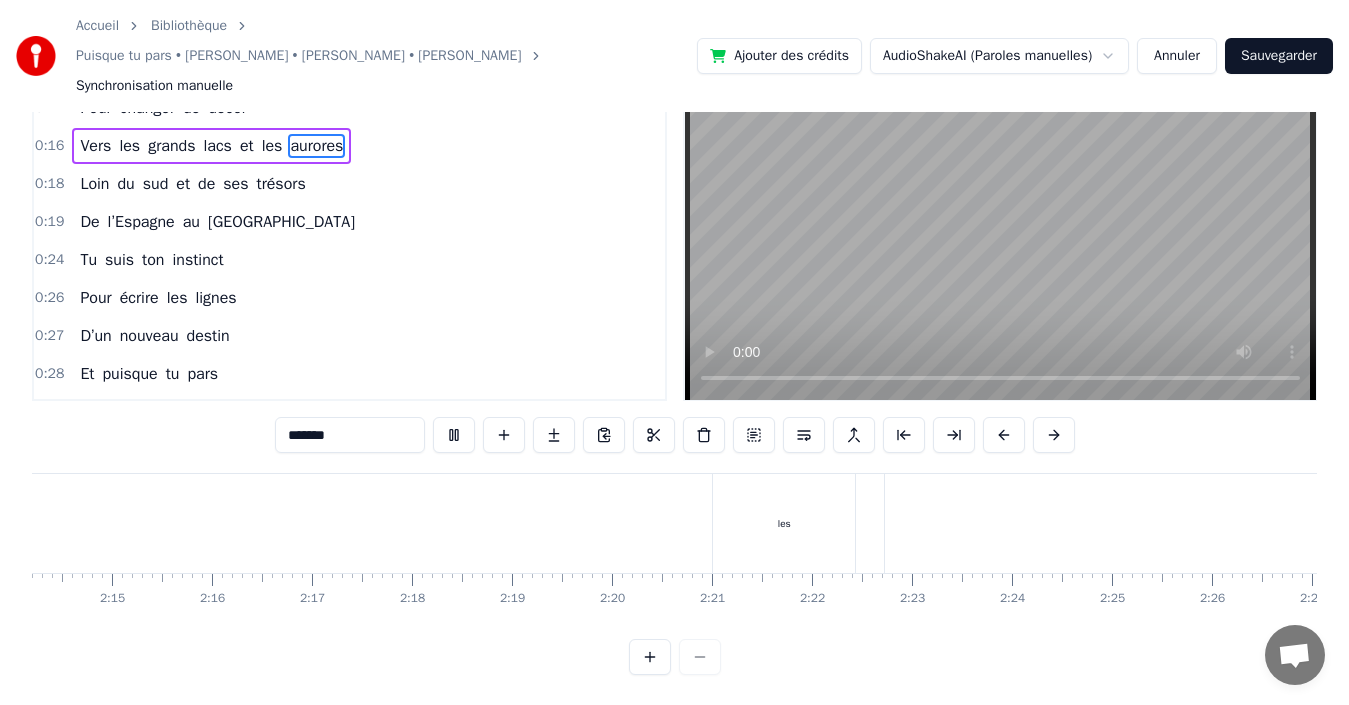 click at bounding box center (675, 657) 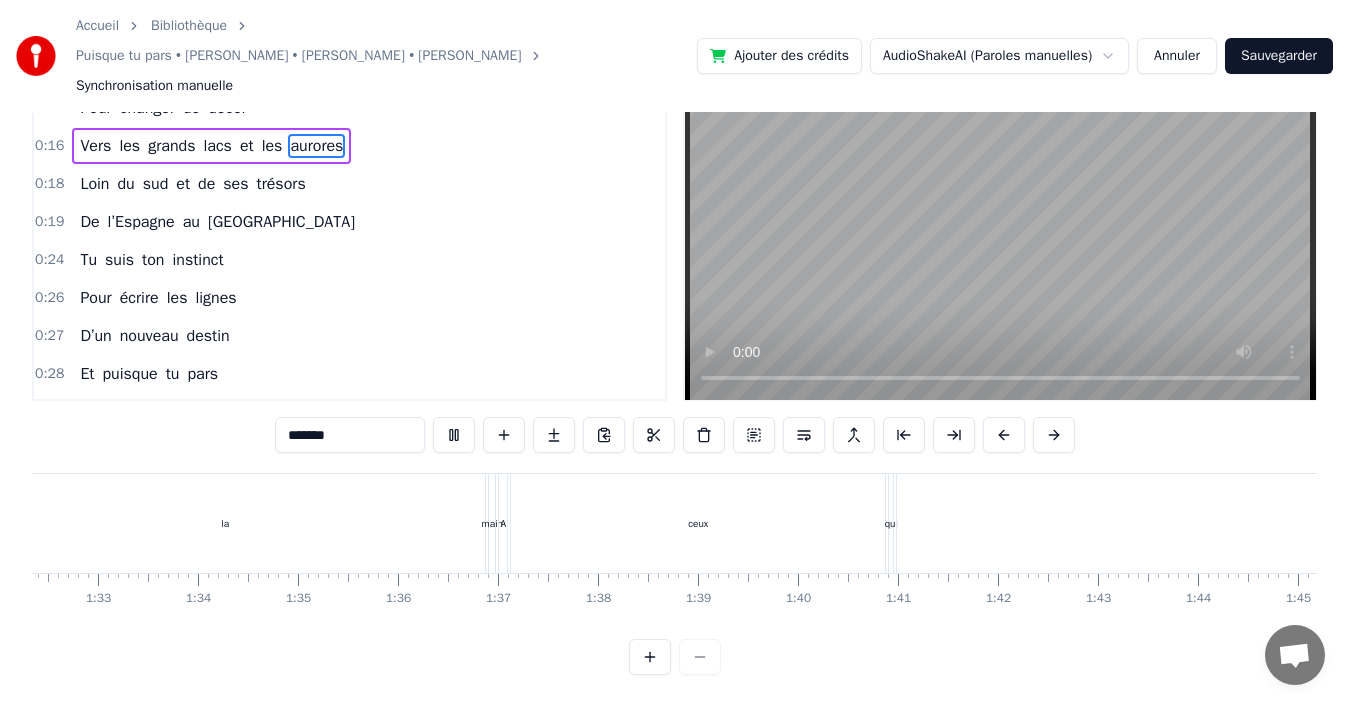 click at bounding box center [675, 657] 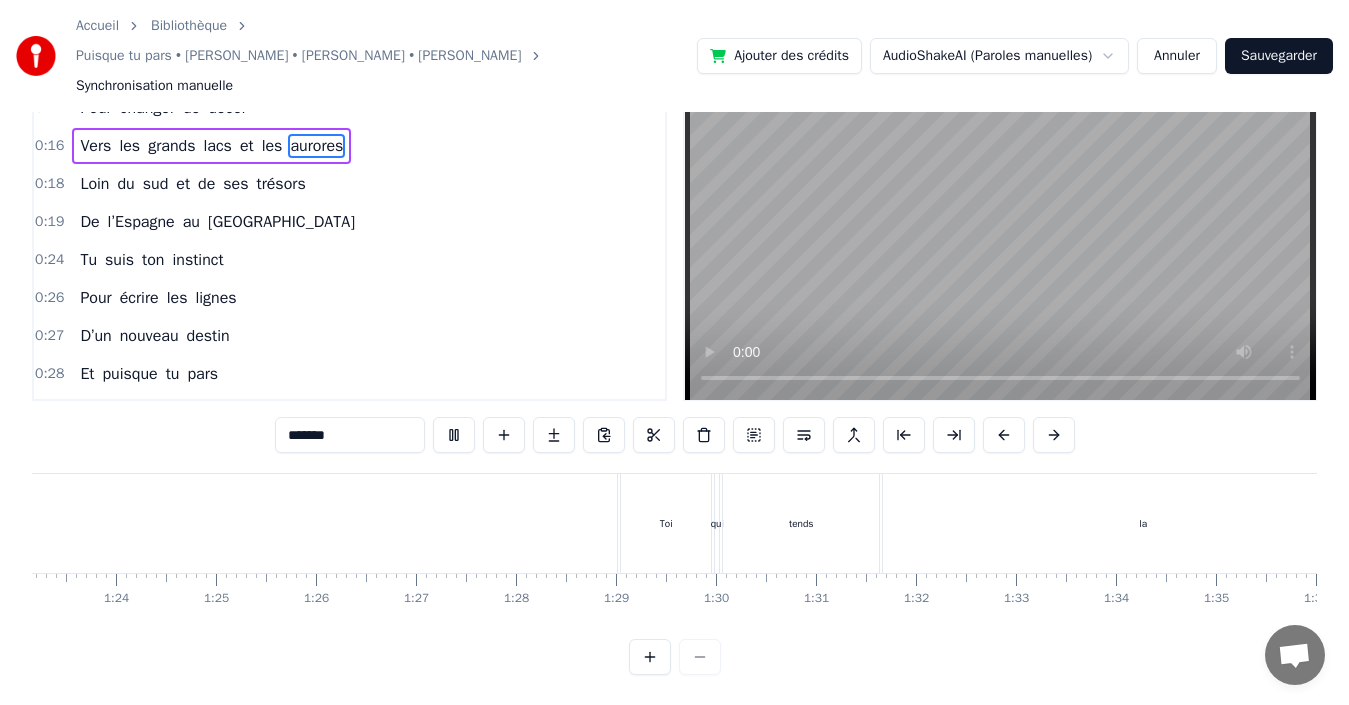click at bounding box center [675, 657] 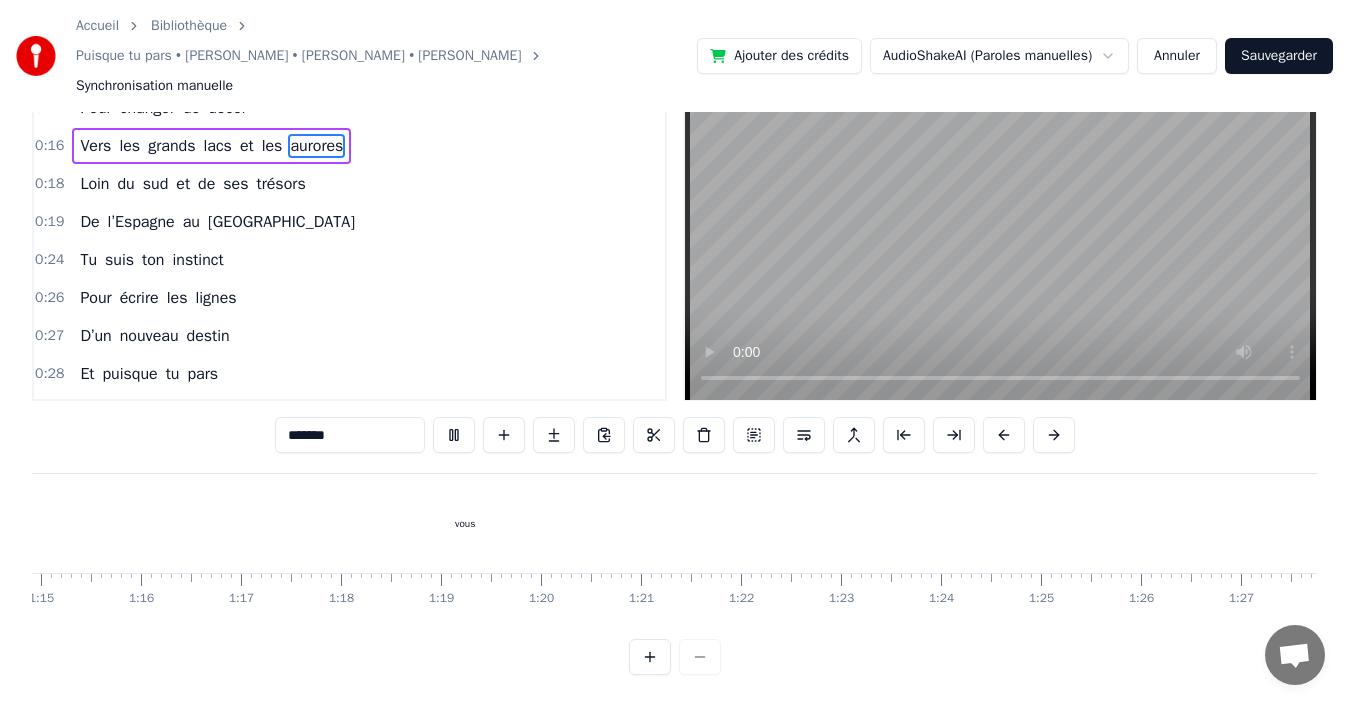 click at bounding box center (675, 657) 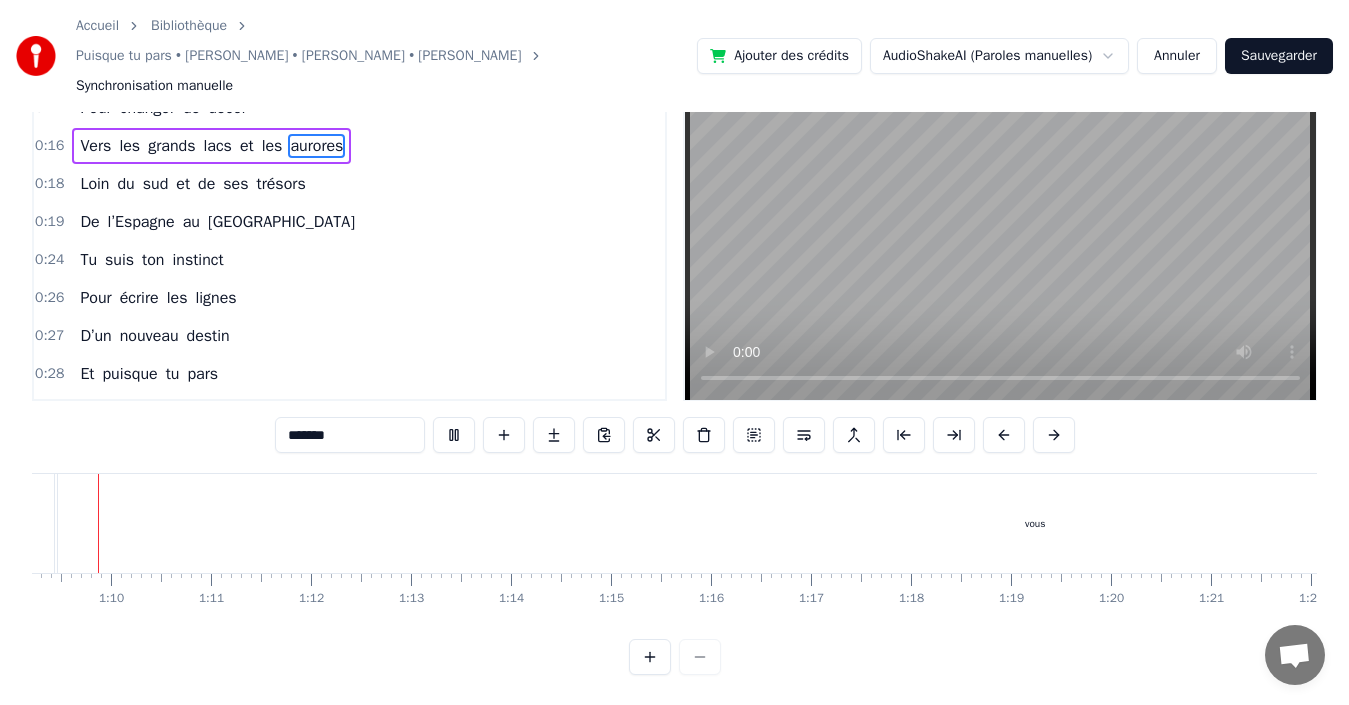 click at bounding box center (675, 657) 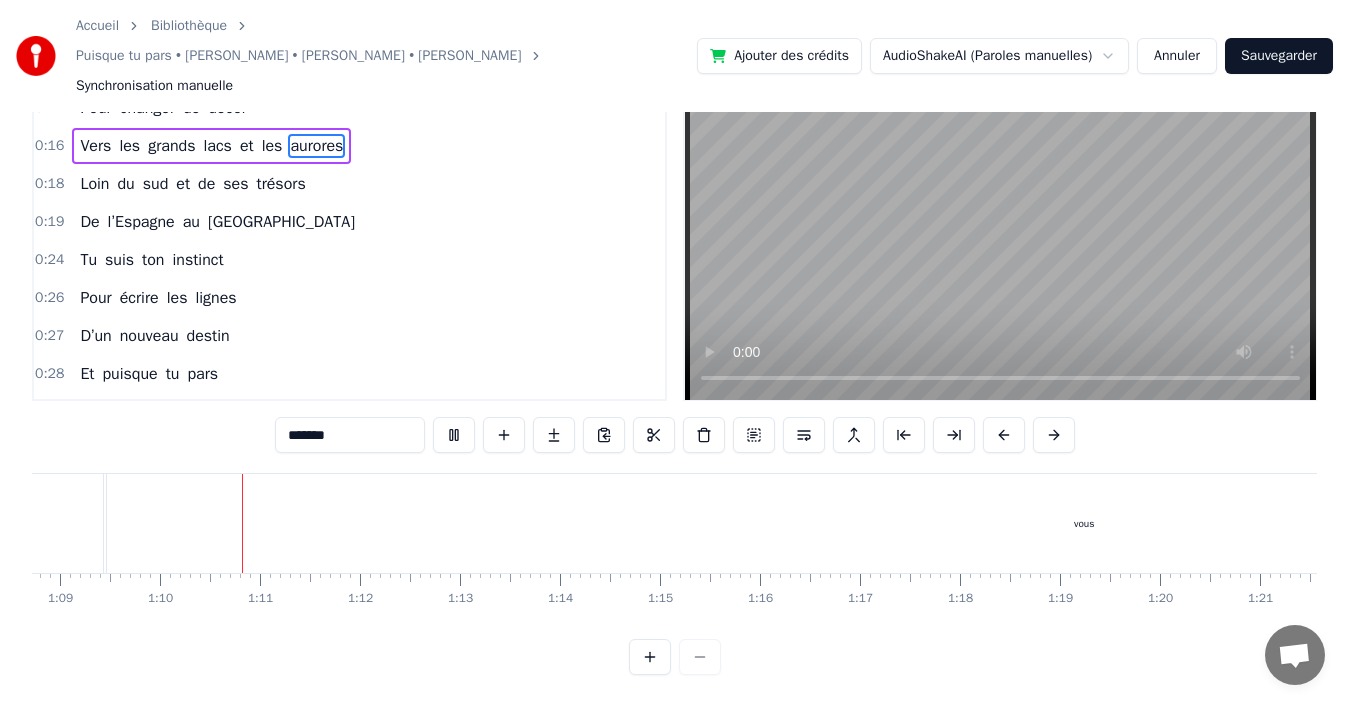 click at bounding box center (675, 657) 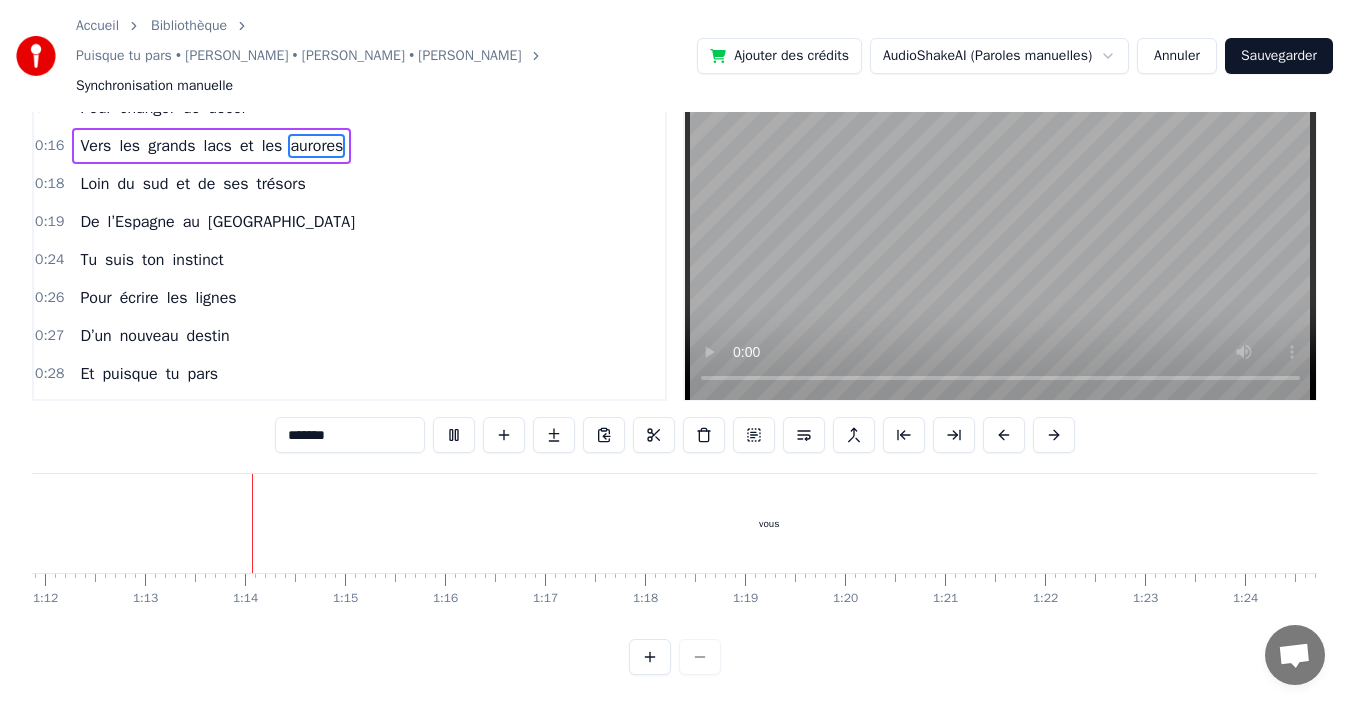 scroll, scrollTop: 0, scrollLeft: 7245, axis: horizontal 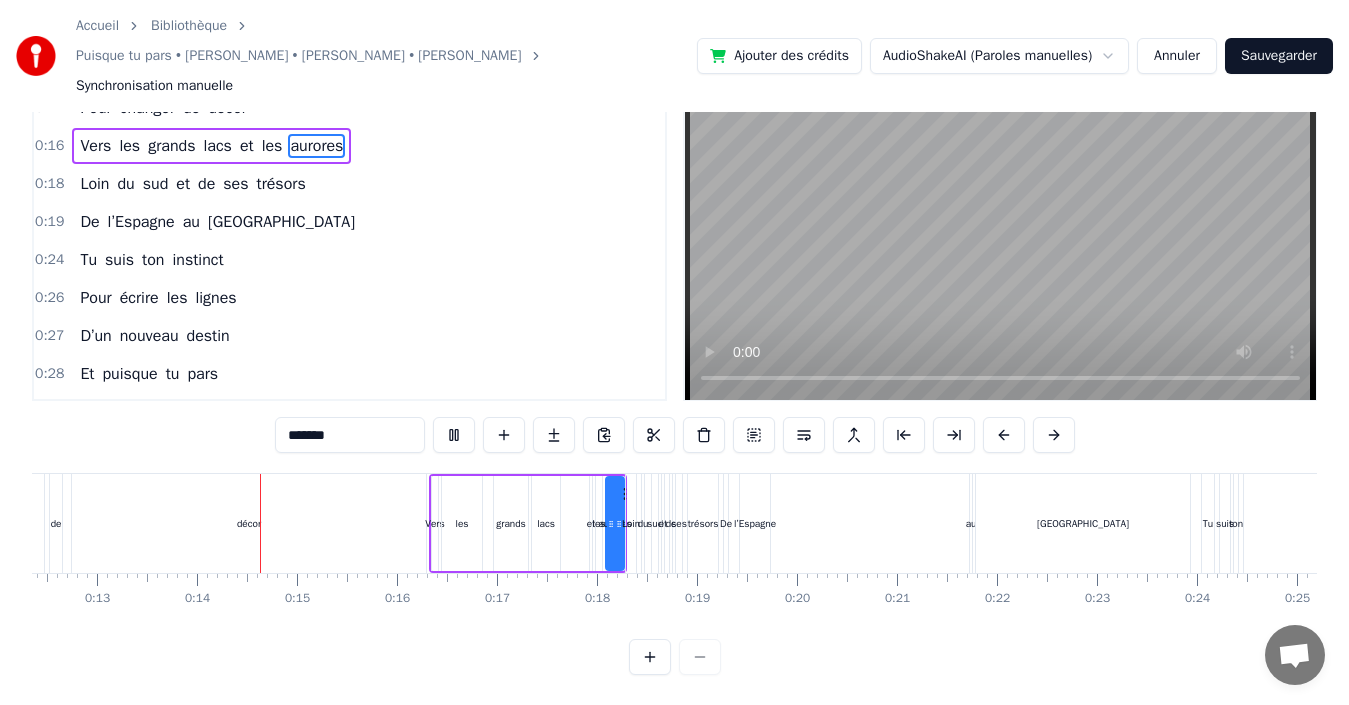 click on "Puisque tu pars • [PERSON_NAME] • [PERSON_NAME] • [PERSON_NAME]" at bounding box center (298, 56) 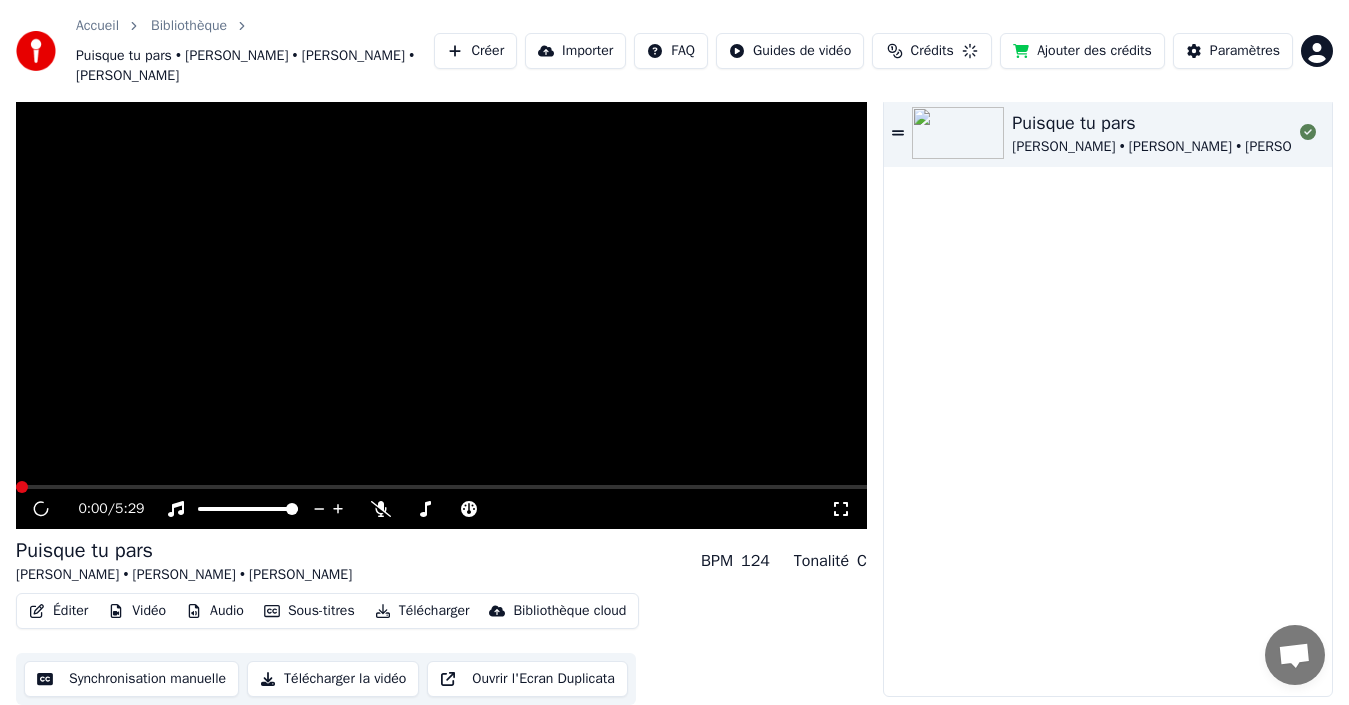 scroll, scrollTop: 52, scrollLeft: 0, axis: vertical 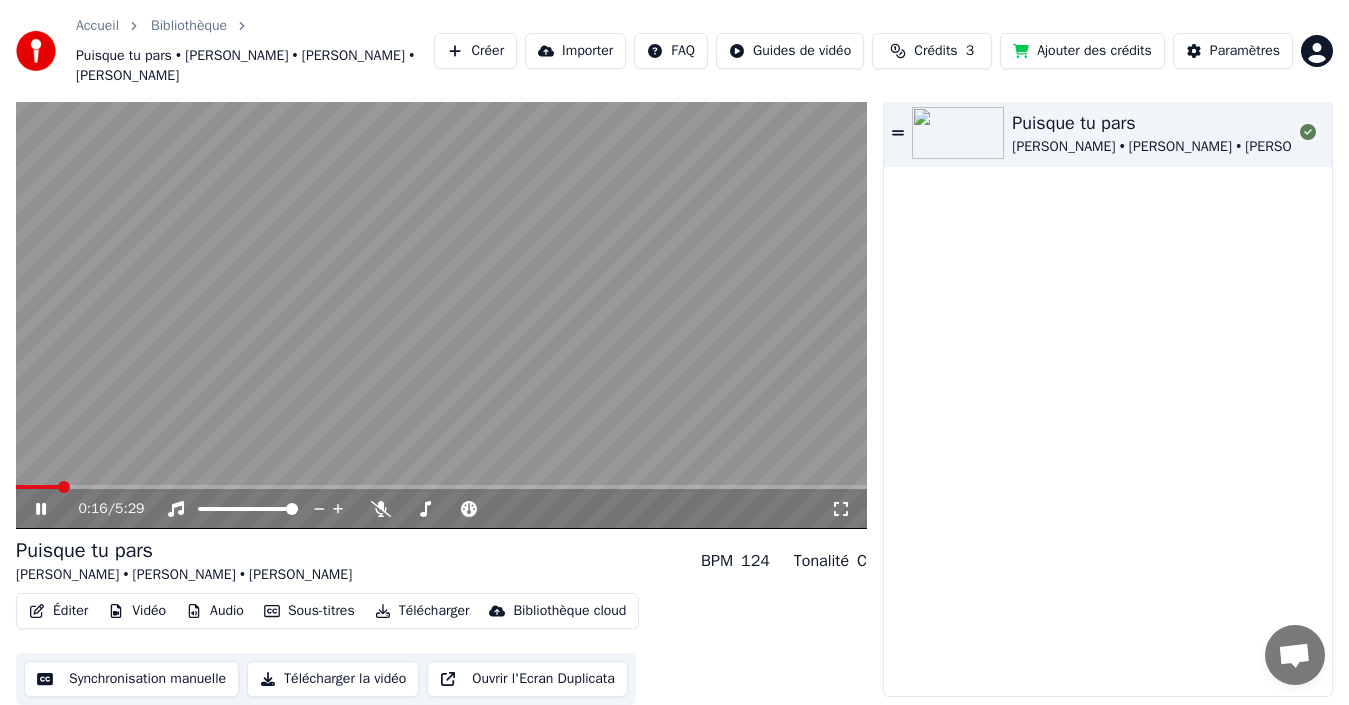 click on "Synchronisation manuelle" at bounding box center (131, 679) 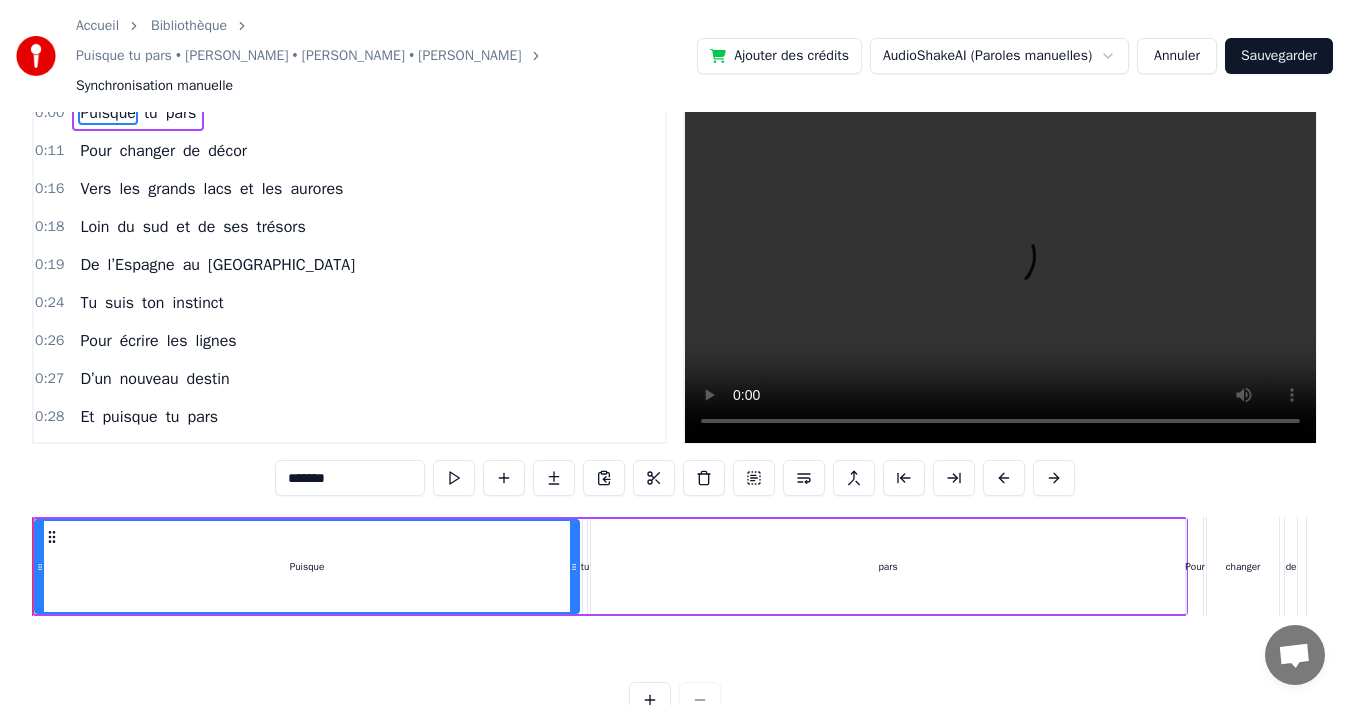 scroll, scrollTop: 0, scrollLeft: 0, axis: both 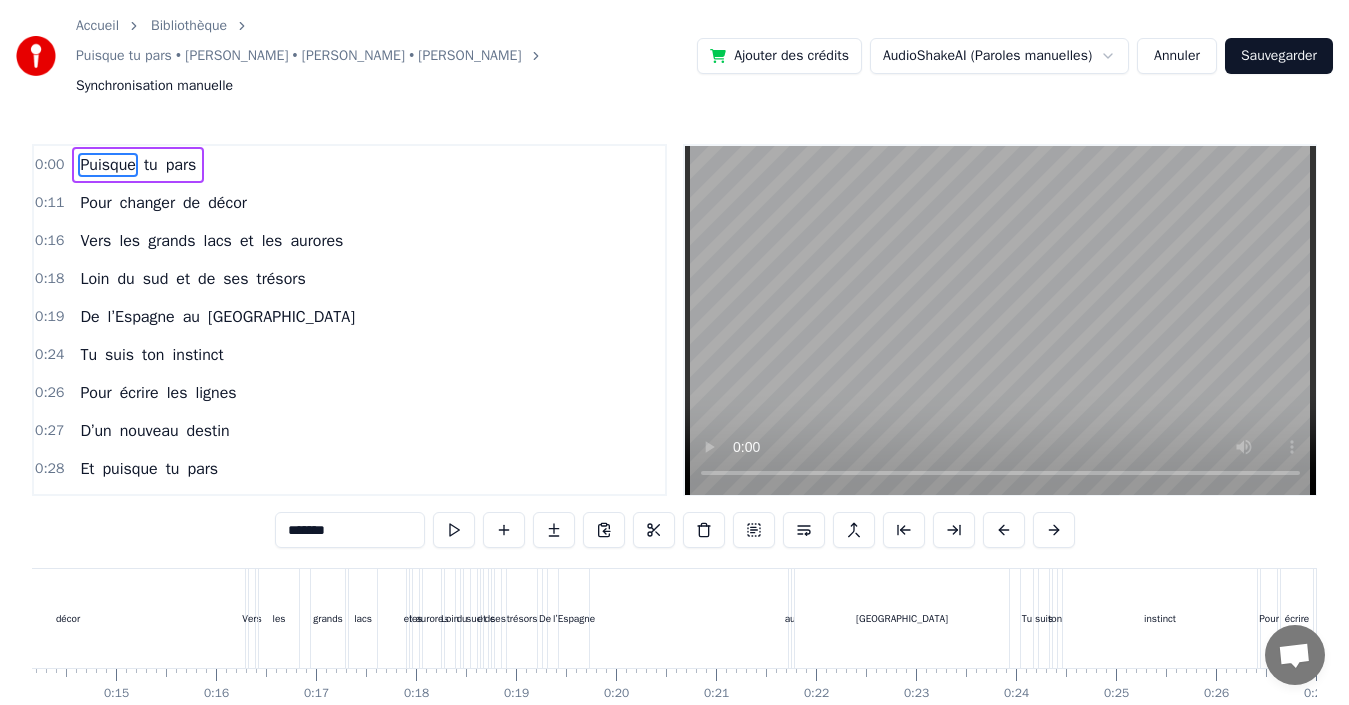 click on "décor" at bounding box center [68, 618] 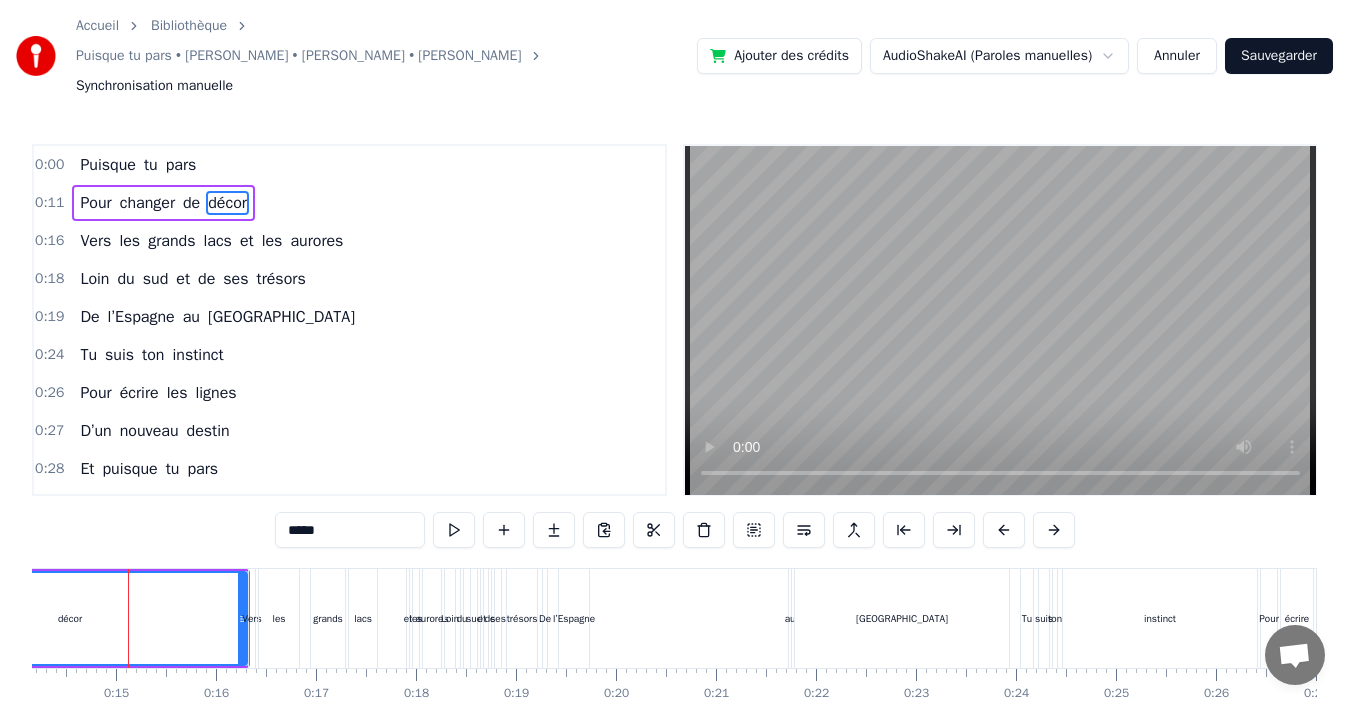 scroll, scrollTop: 0, scrollLeft: 1412, axis: horizontal 